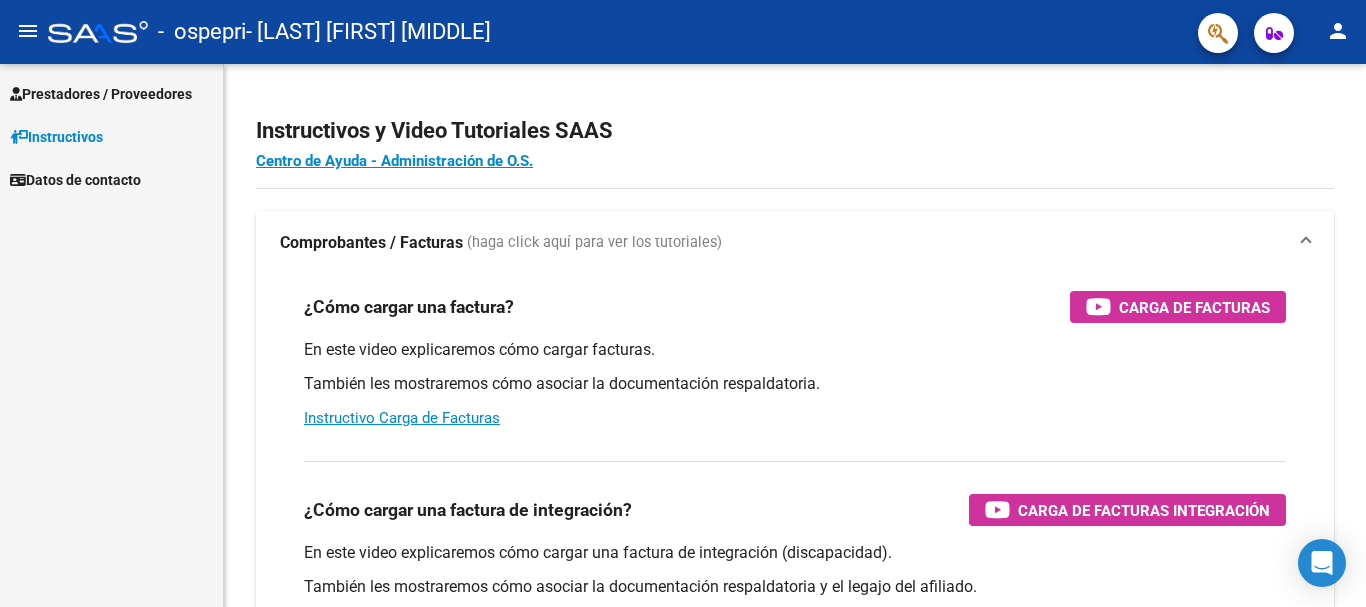 scroll, scrollTop: 0, scrollLeft: 0, axis: both 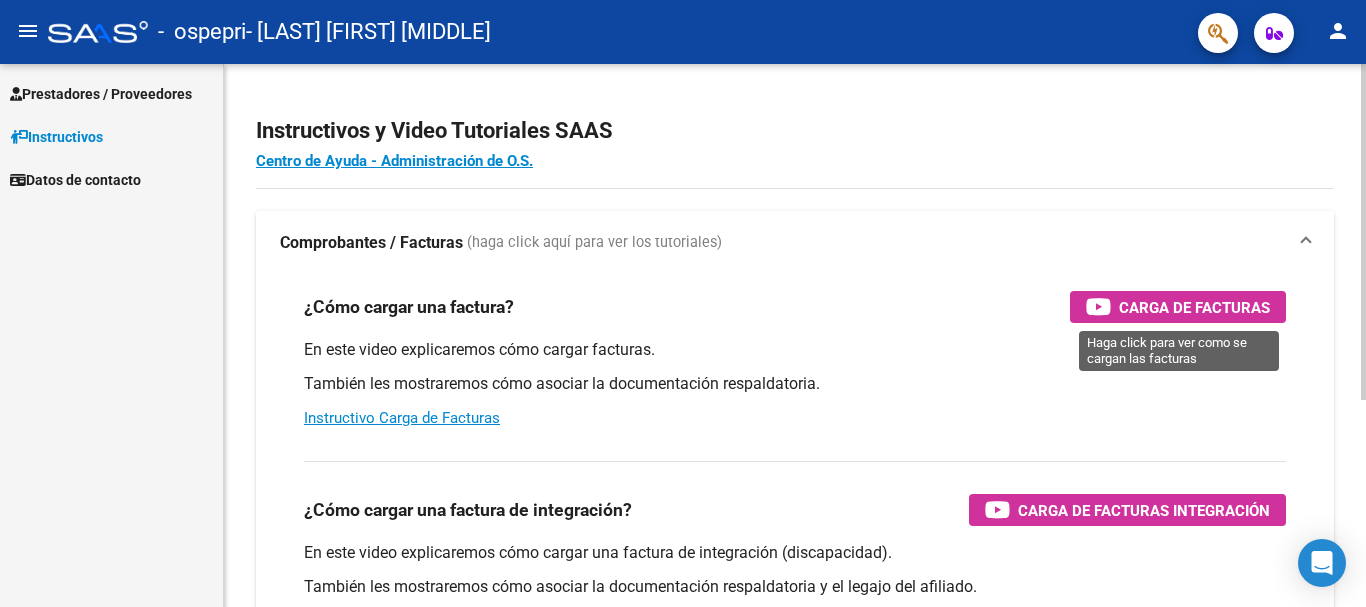 click on "Carga de Facturas" at bounding box center (1194, 307) 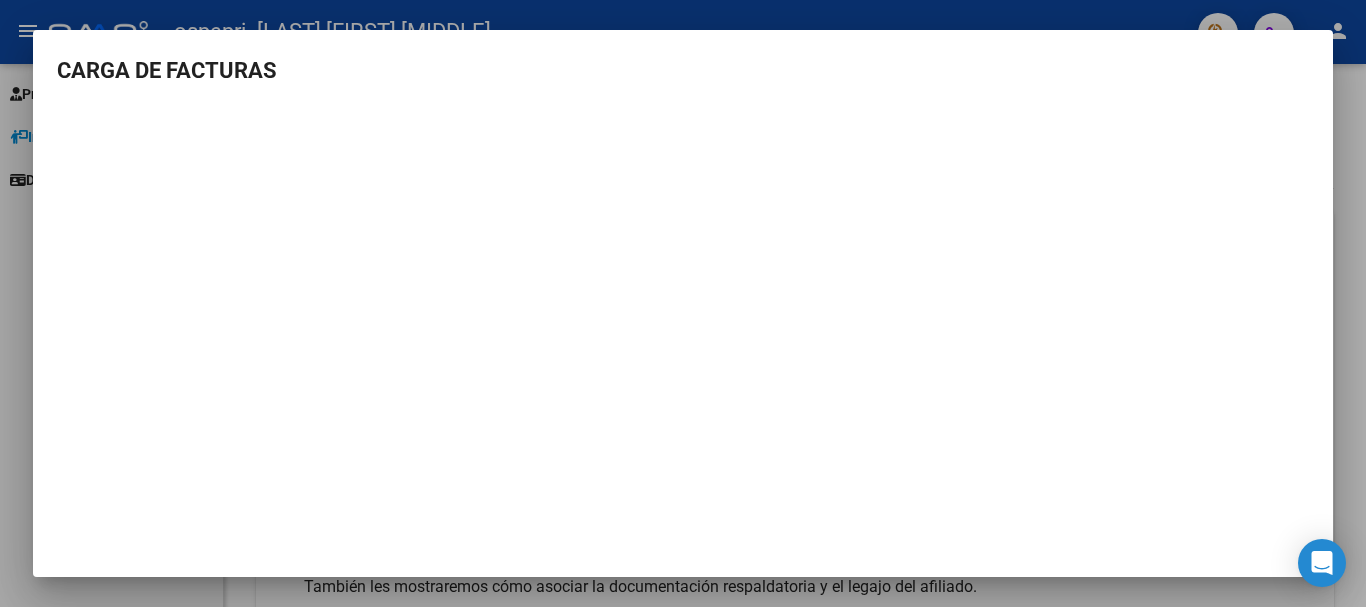 click at bounding box center (683, 303) 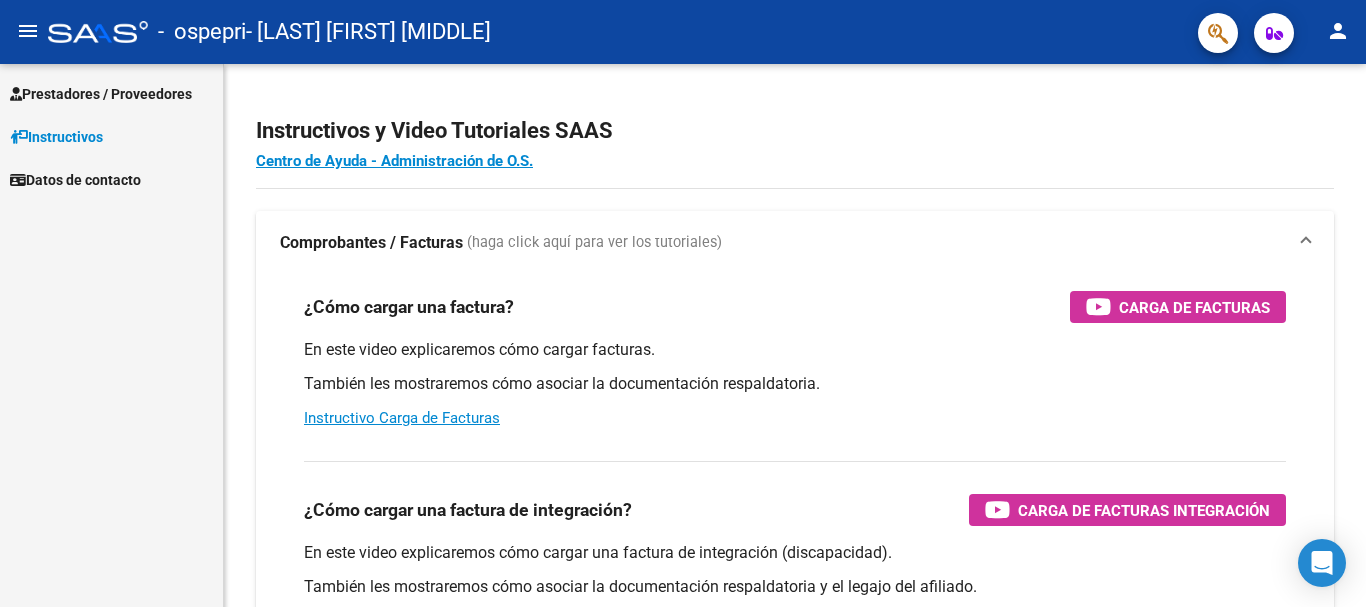 click on "Prestadores / Proveedores" at bounding box center (101, 94) 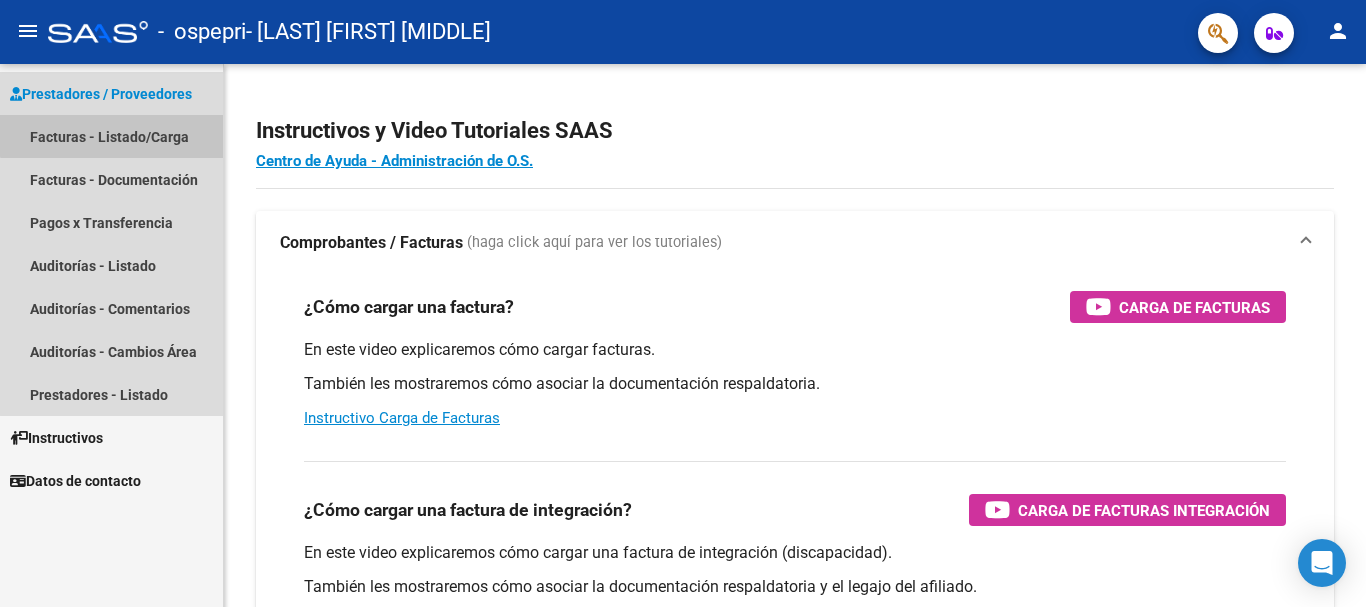 click on "Facturas - Listado/Carga" at bounding box center [111, 136] 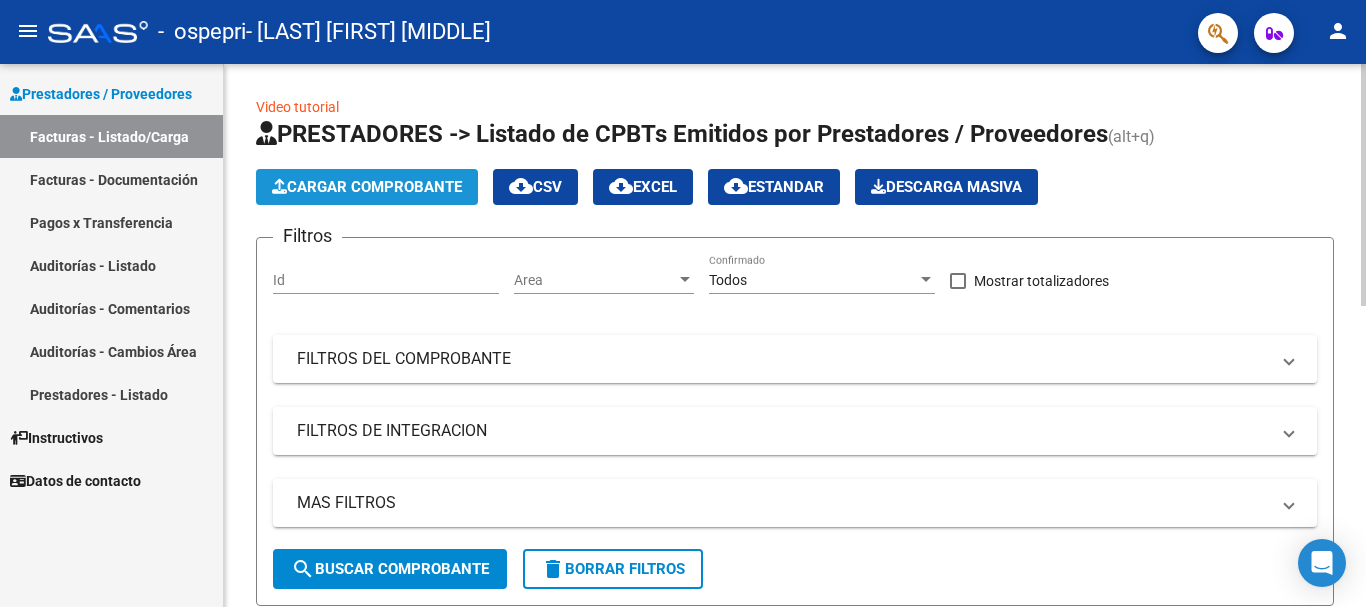 click on "Cargar Comprobante" 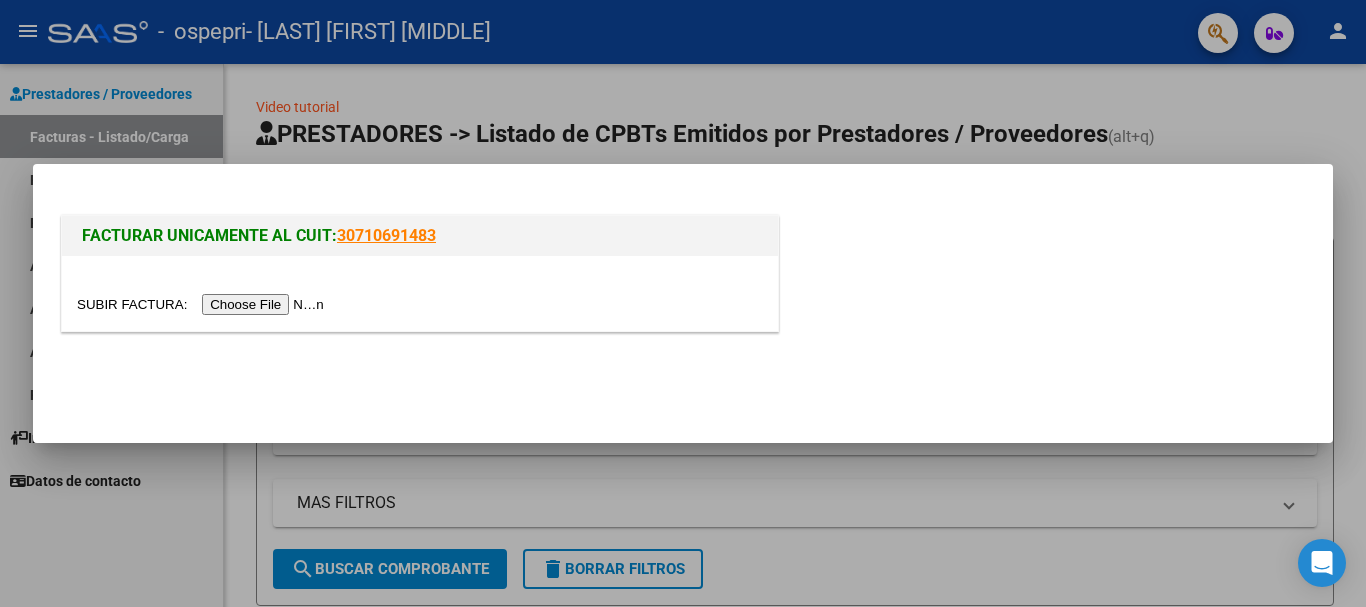 click at bounding box center (203, 304) 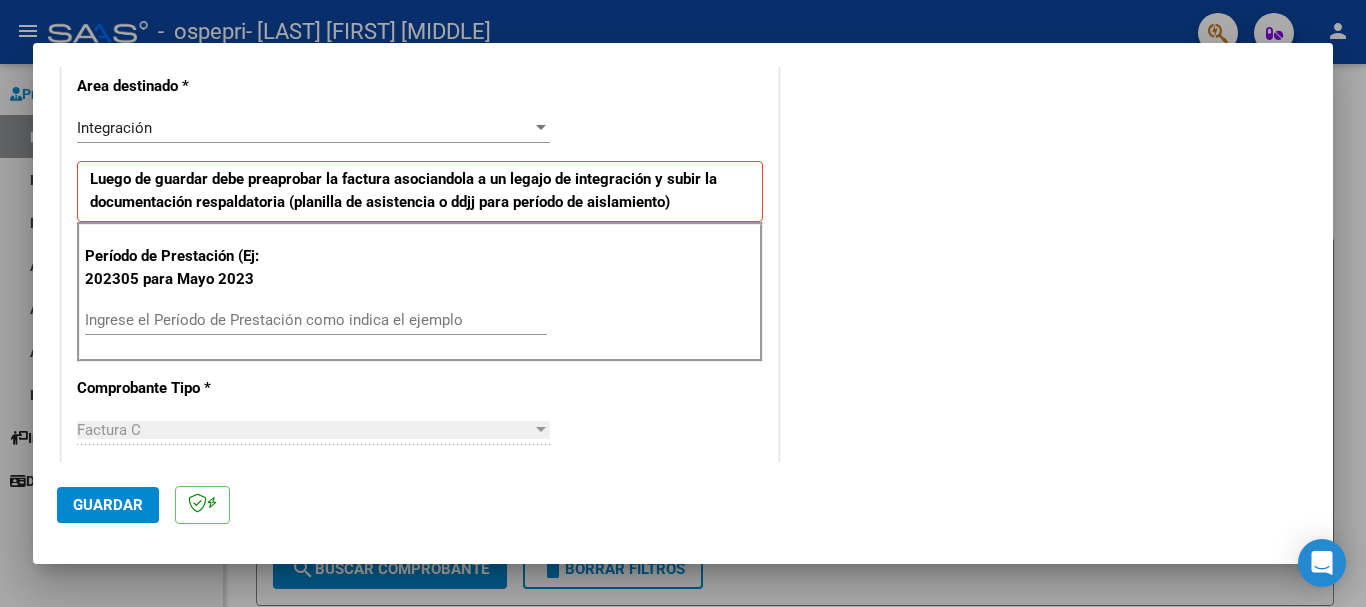 scroll, scrollTop: 436, scrollLeft: 0, axis: vertical 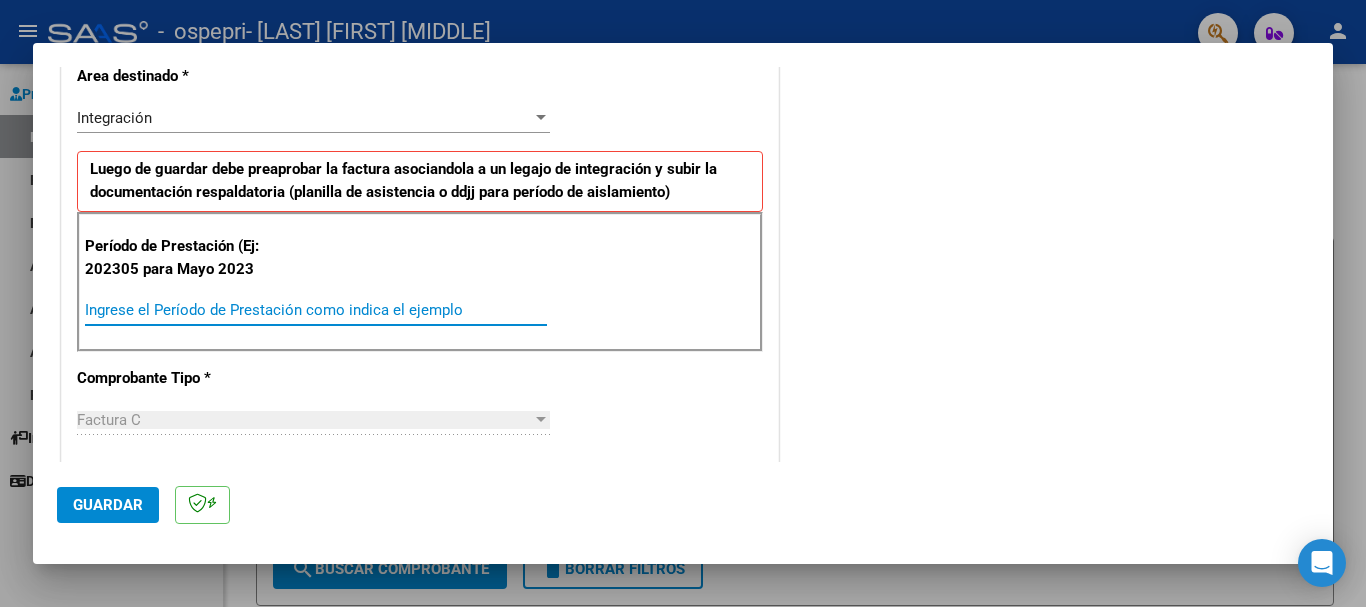click on "Ingrese el Período de Prestación como indica el ejemplo" at bounding box center [316, 310] 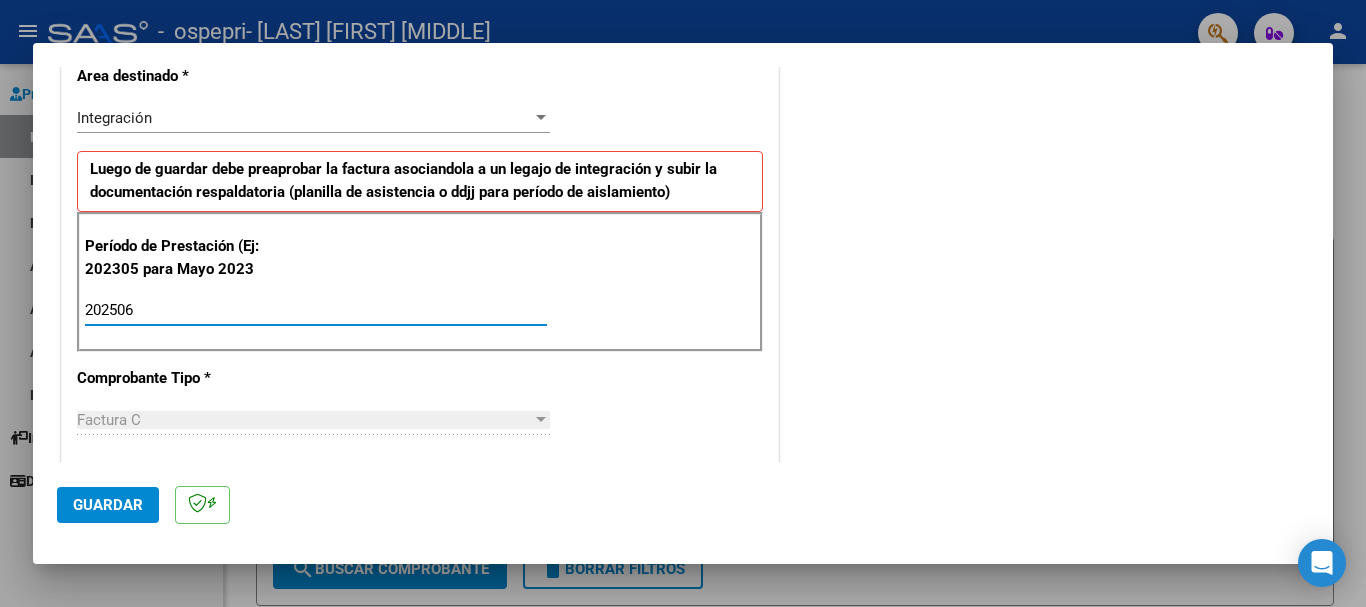 type on "202506" 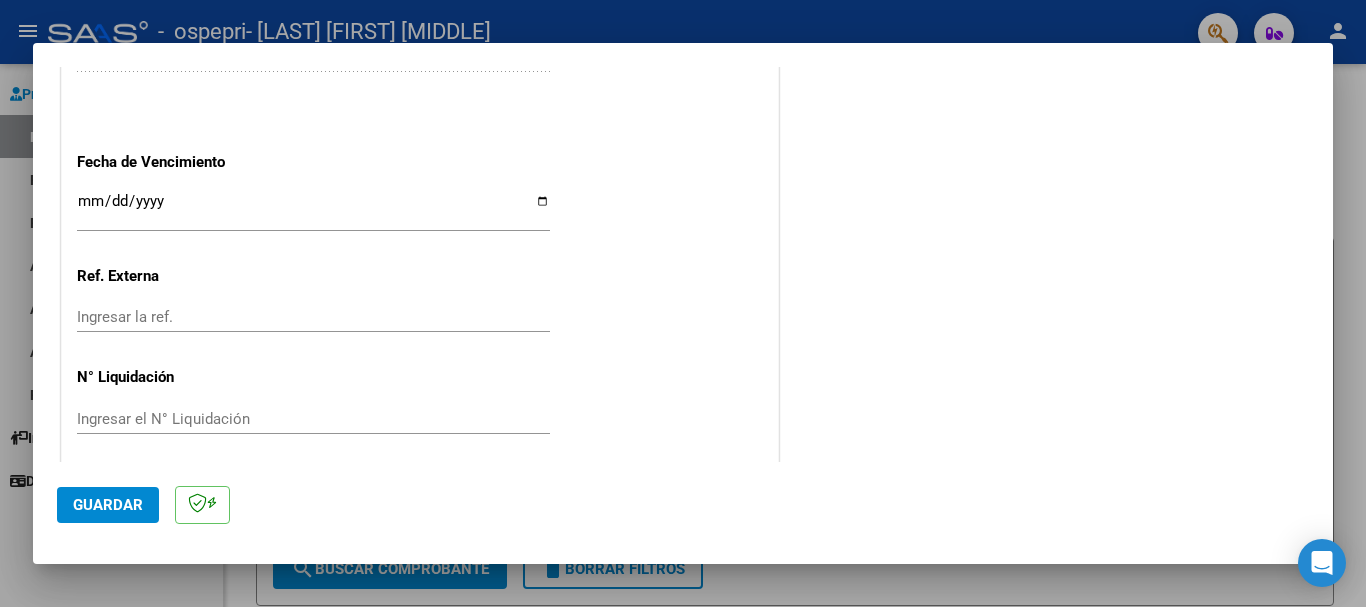 scroll, scrollTop: 1327, scrollLeft: 0, axis: vertical 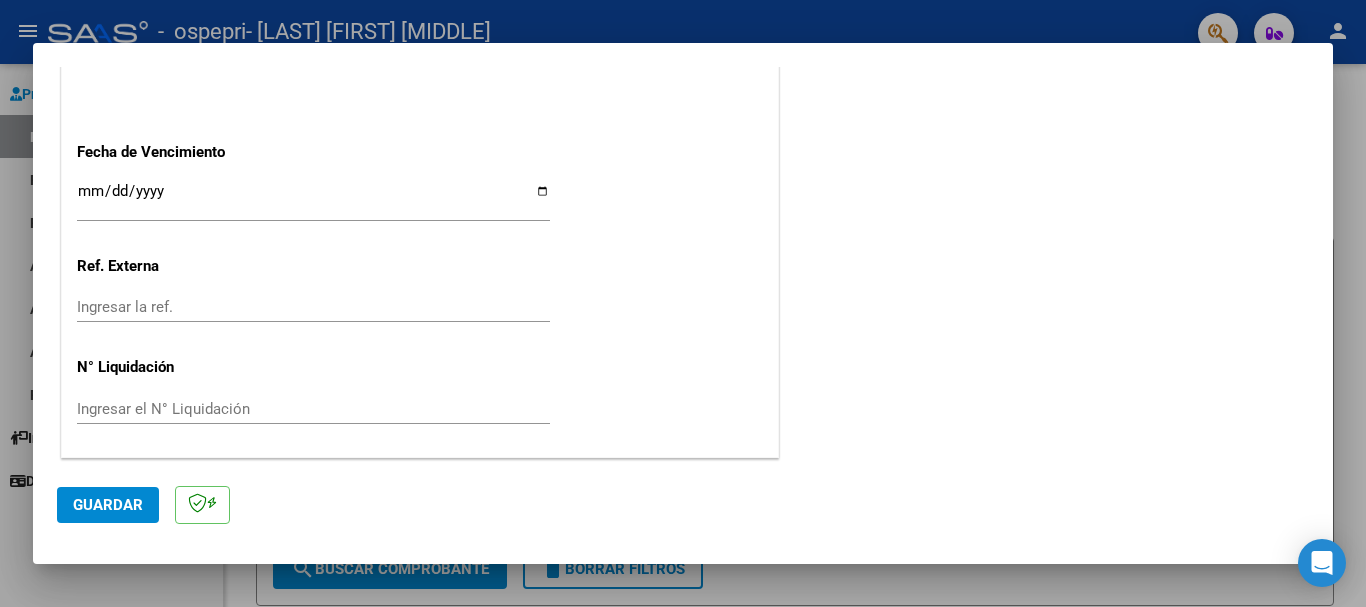 click on "Ingresar el N° Liquidación" at bounding box center [313, 409] 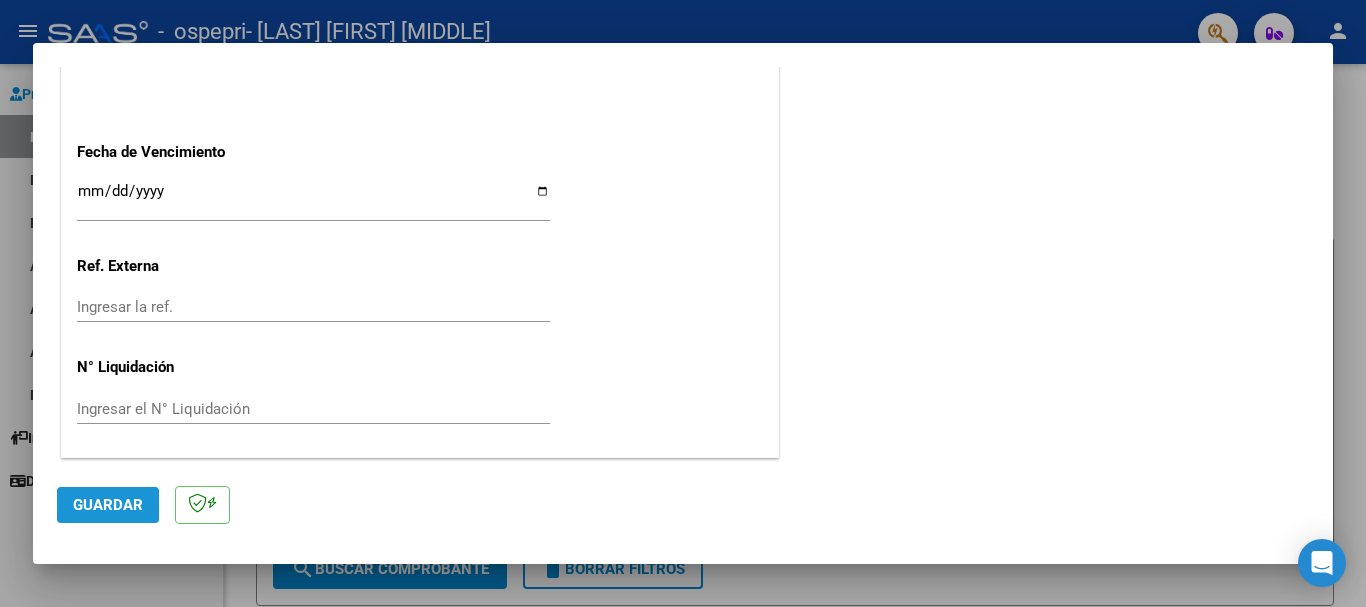click on "Guardar" 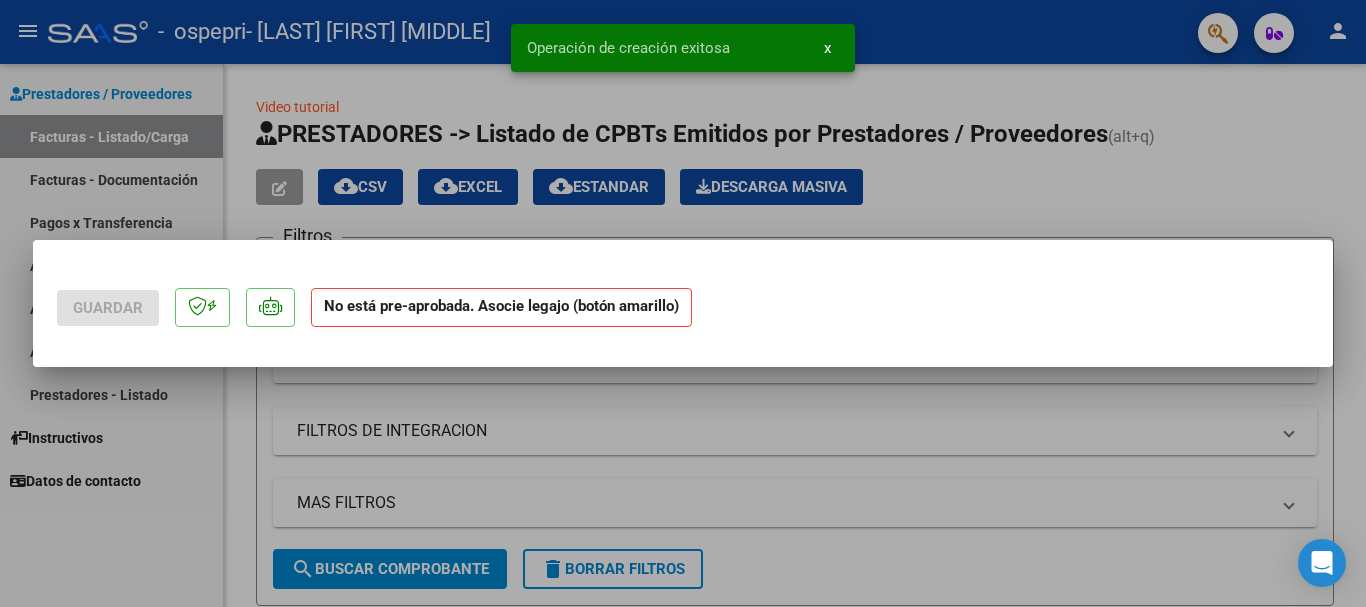 scroll, scrollTop: 0, scrollLeft: 0, axis: both 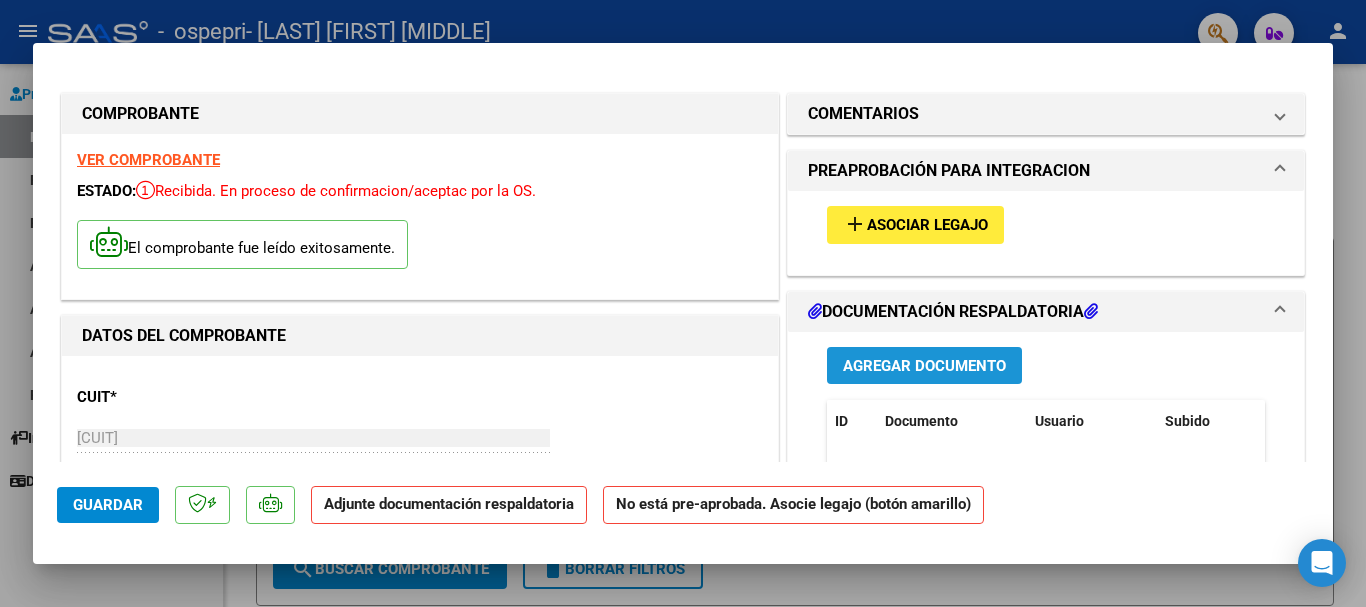 click on "Agregar Documento" at bounding box center [924, 366] 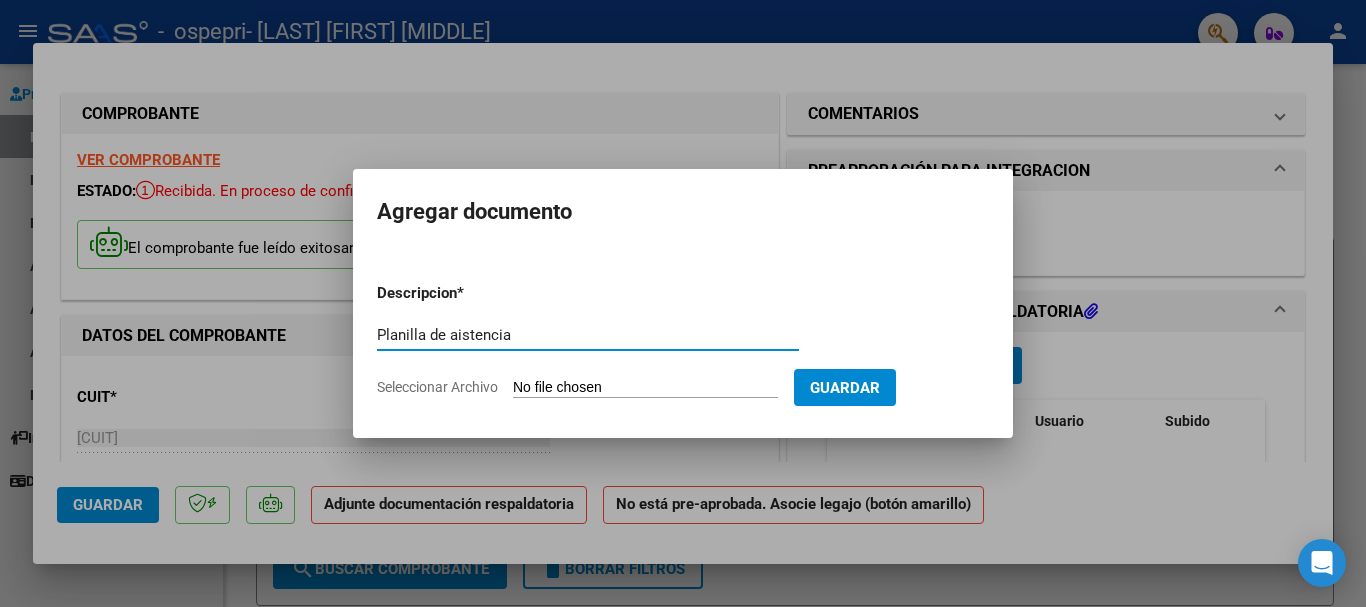 type on "Planilla de aistencia" 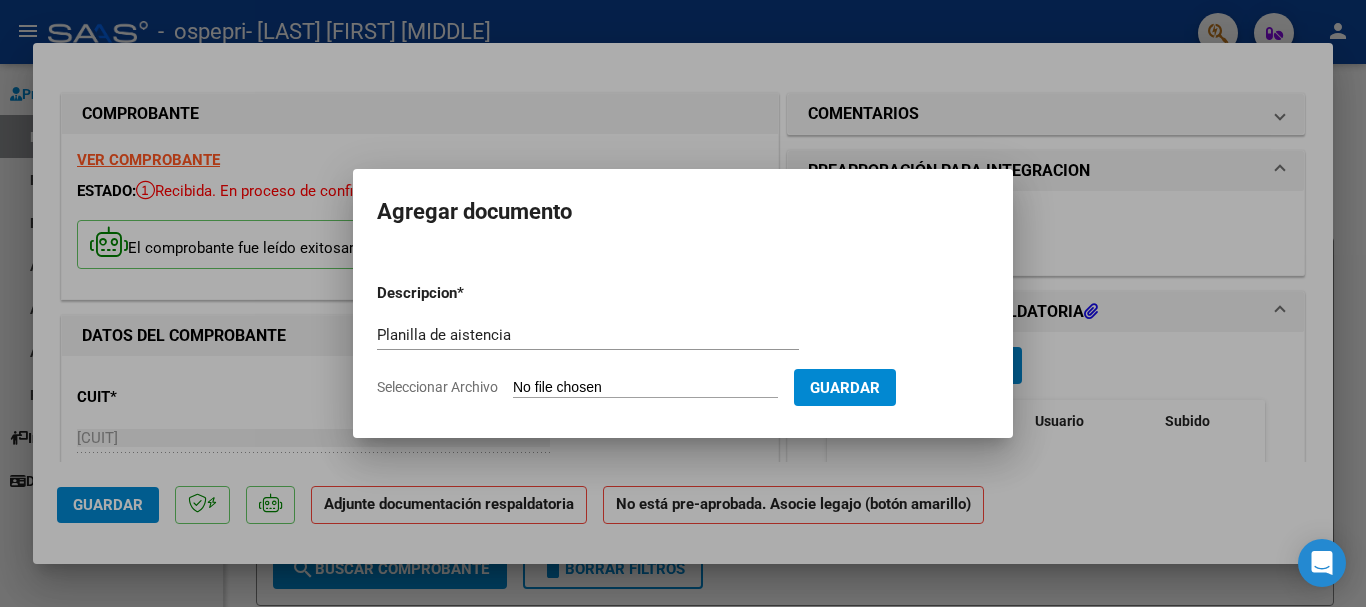 click on "Seleccionar Archivo" at bounding box center (645, 388) 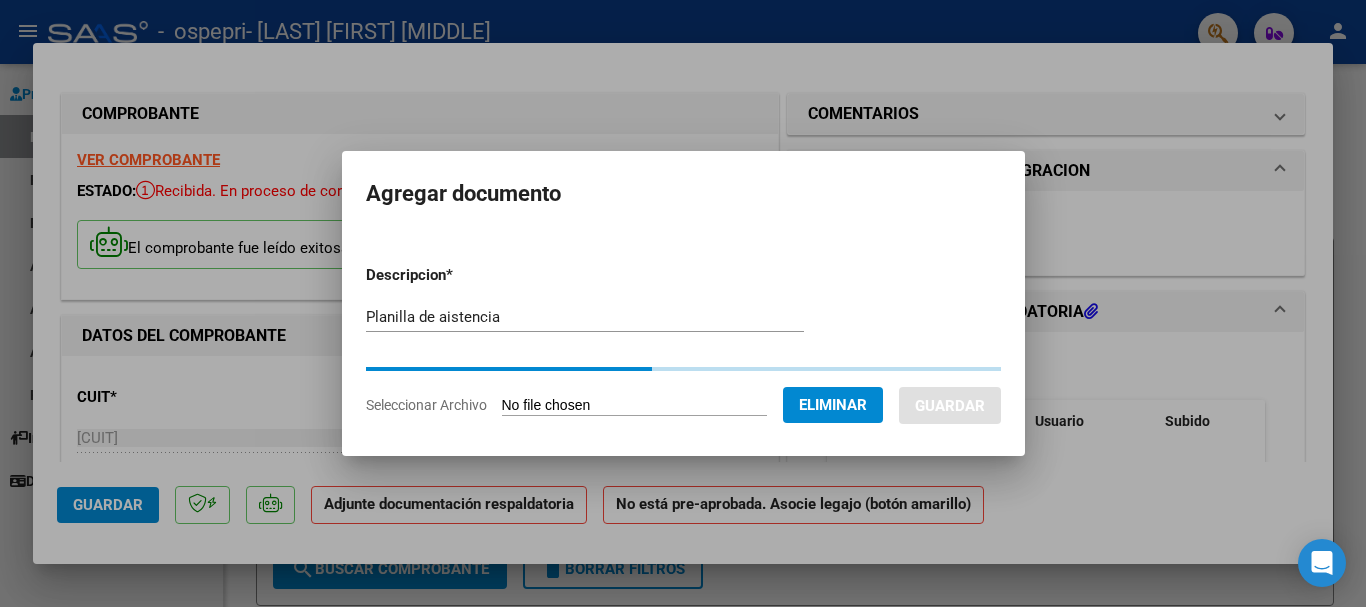 click on "Descripcion  *   Planilla de aistencia Escriba aquí una descripcion" at bounding box center (593, 296) 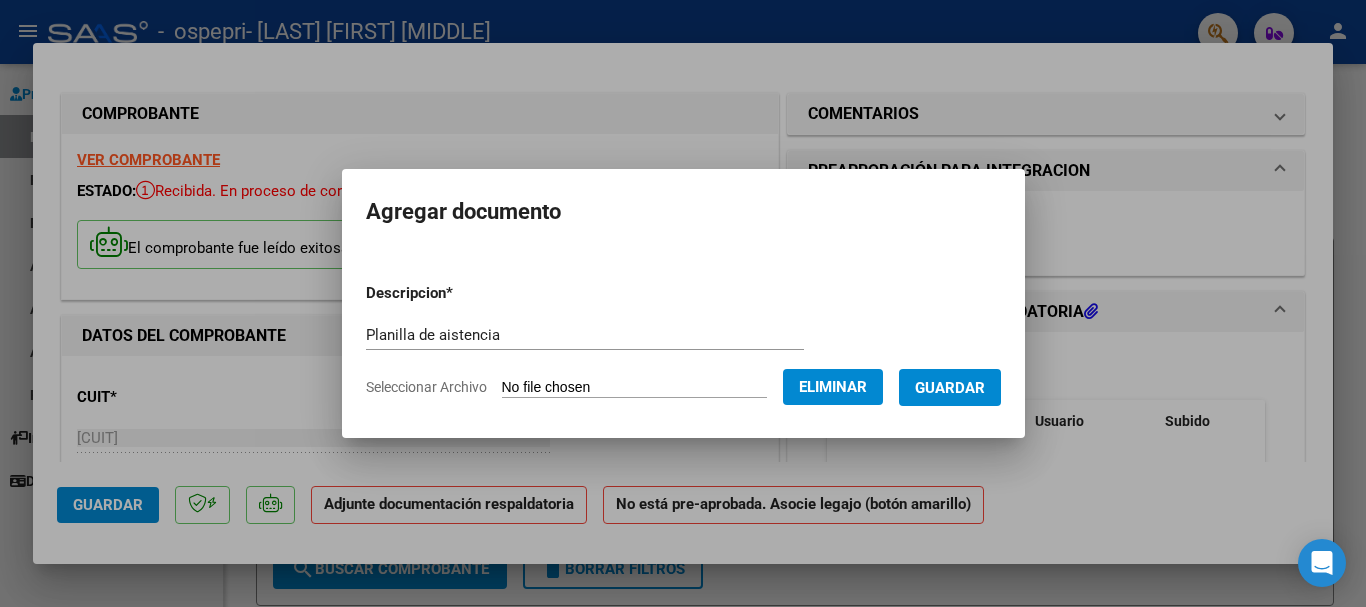 click on "Guardar" at bounding box center [950, 387] 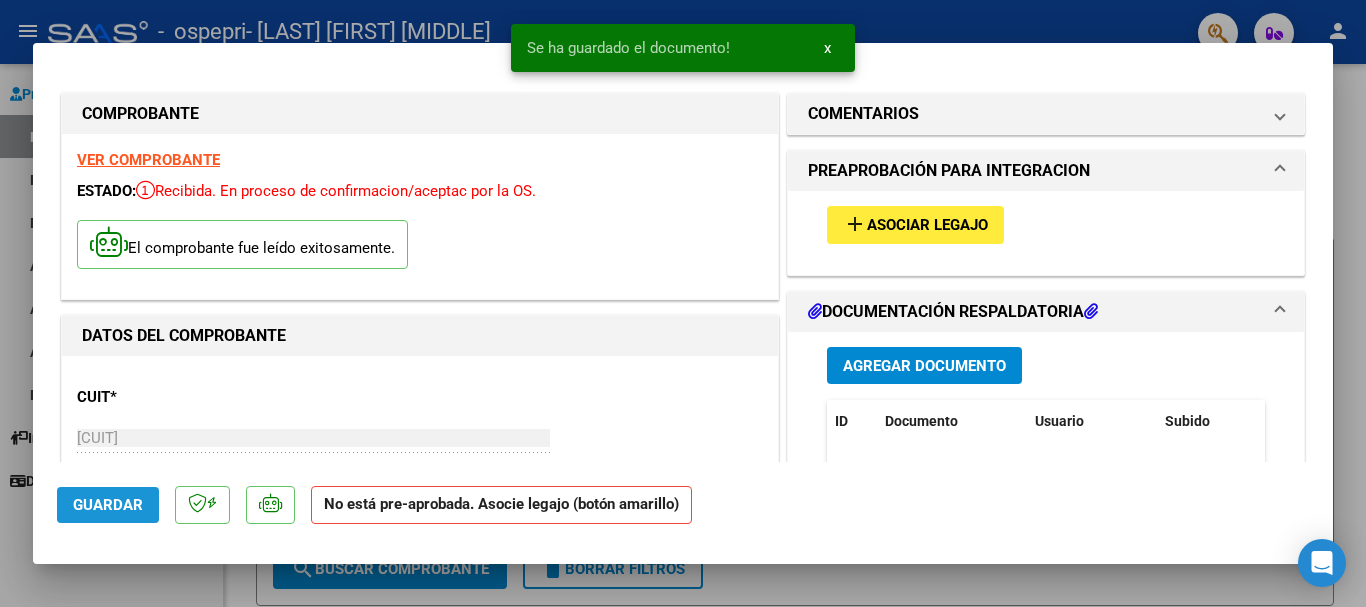 click on "Guardar" 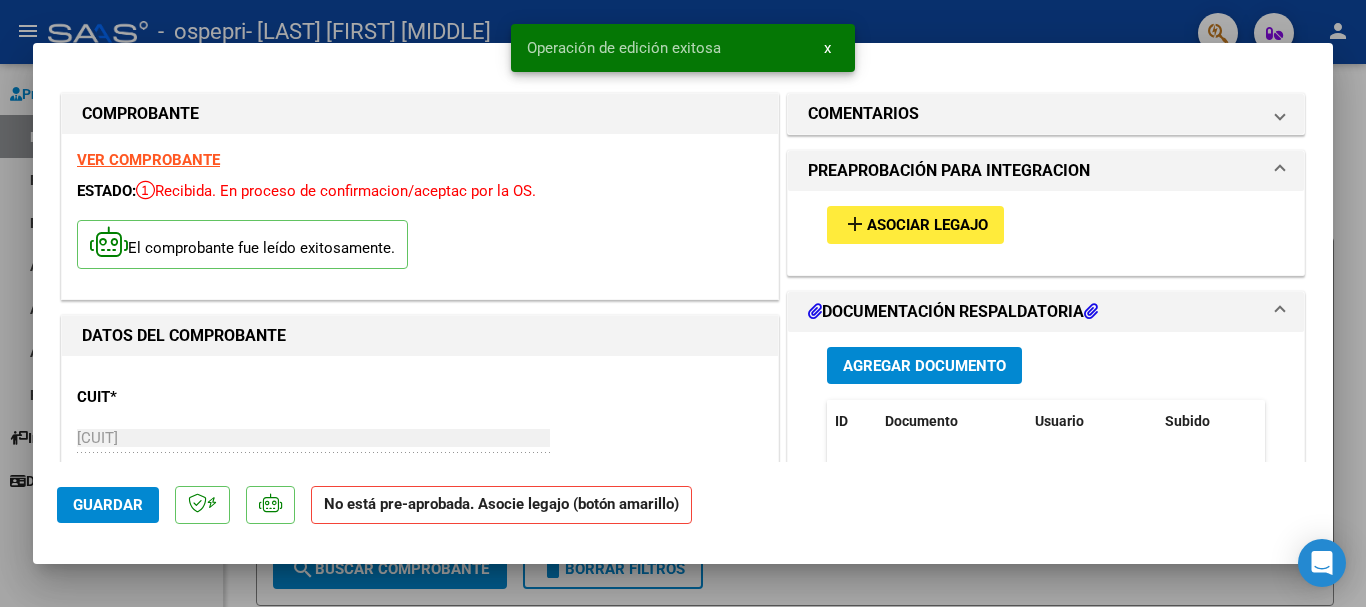 click at bounding box center (683, 303) 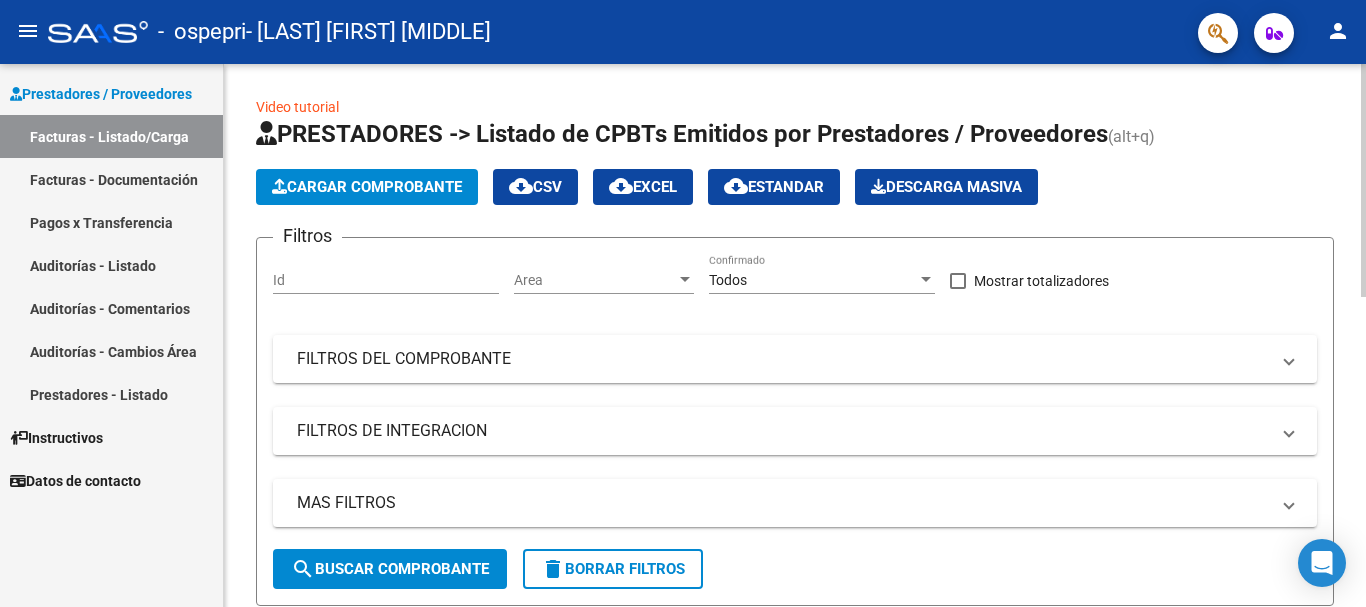 click on "Cargar Comprobante" 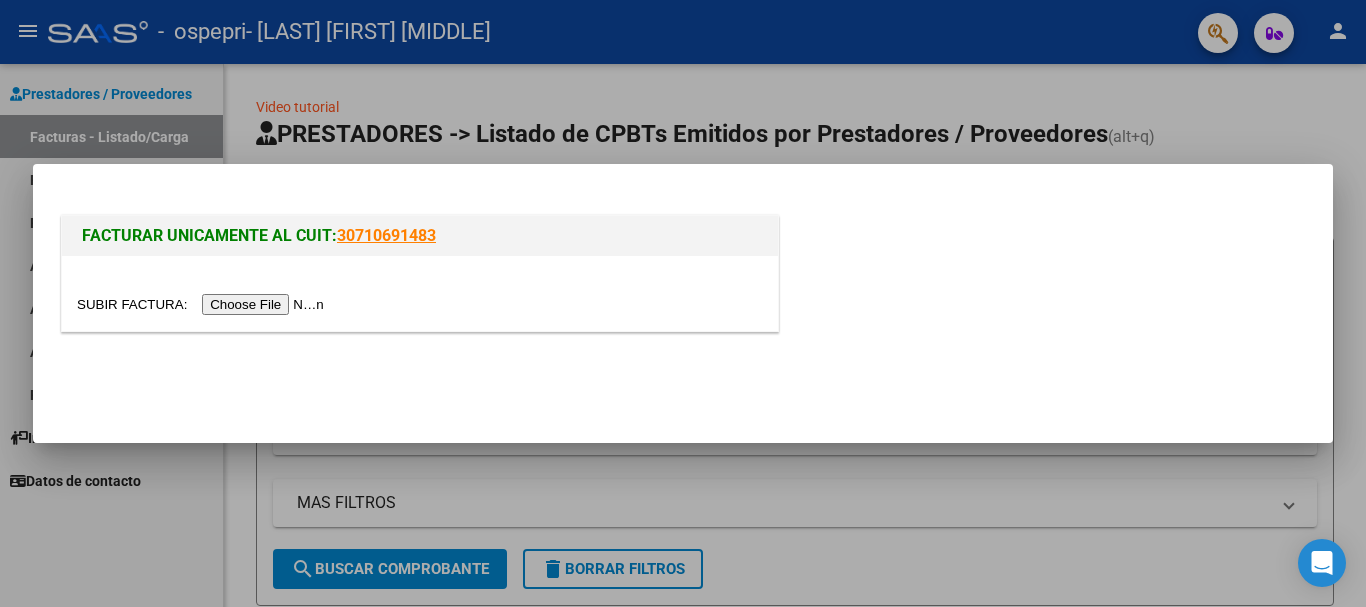 click at bounding box center (203, 304) 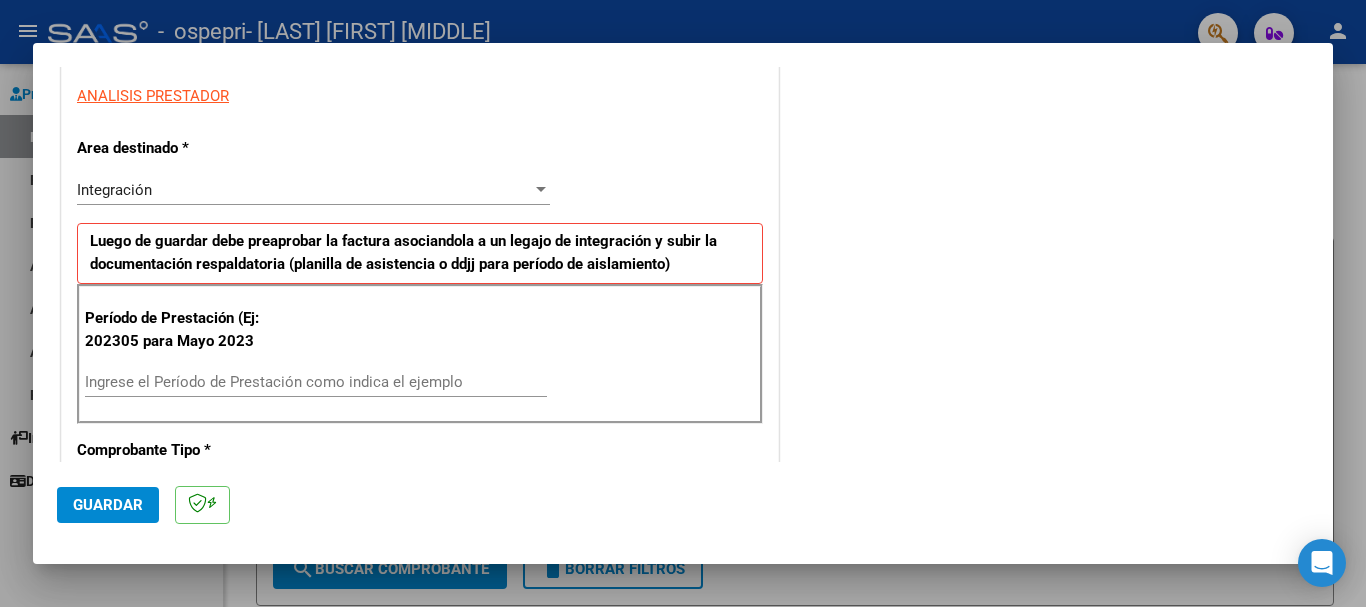 scroll, scrollTop: 398, scrollLeft: 0, axis: vertical 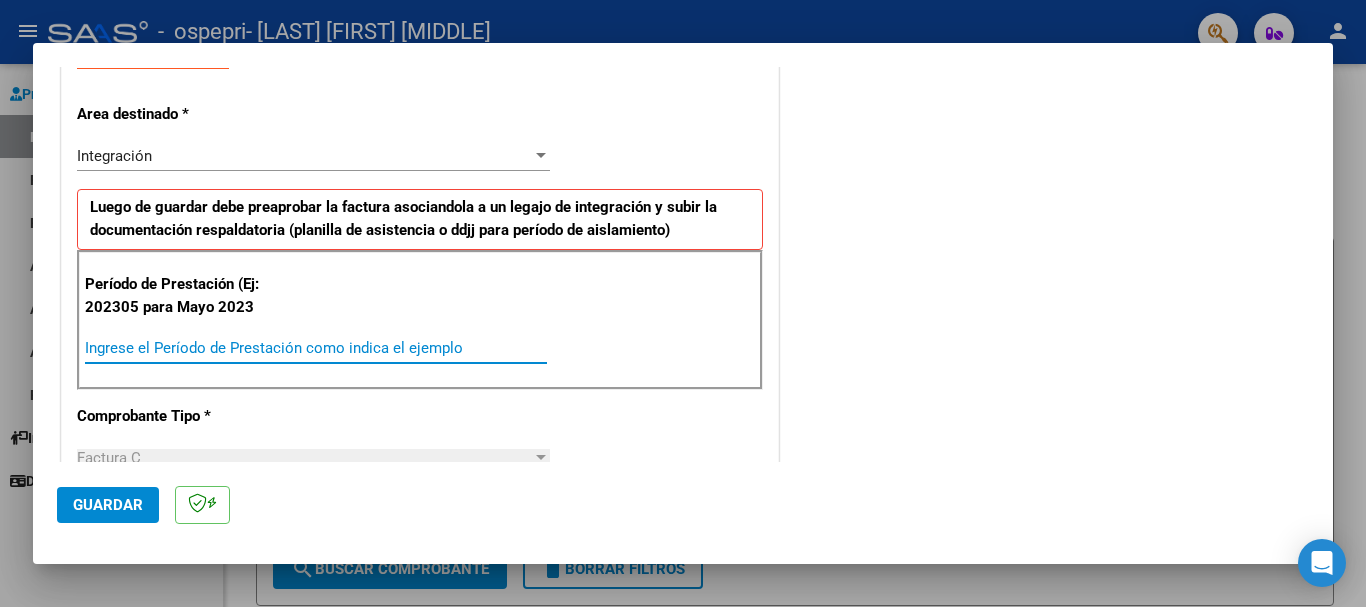 click on "Ingrese el Período de Prestación como indica el ejemplo" at bounding box center [316, 348] 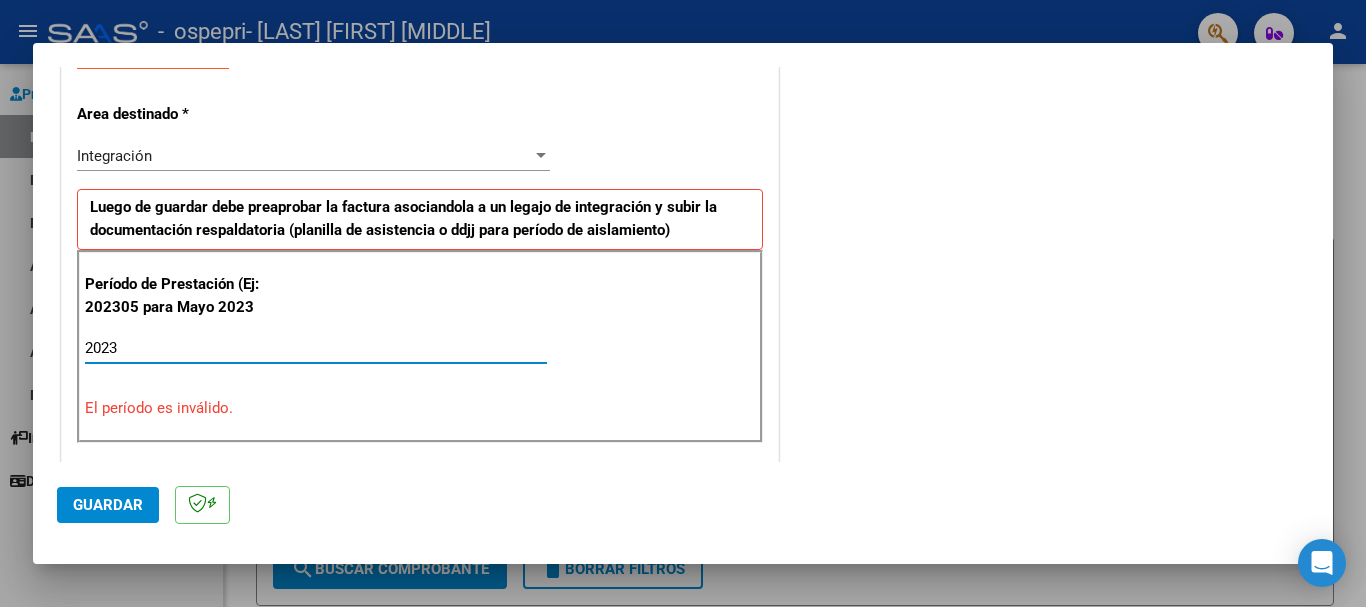 click on "2023" at bounding box center (316, 348) 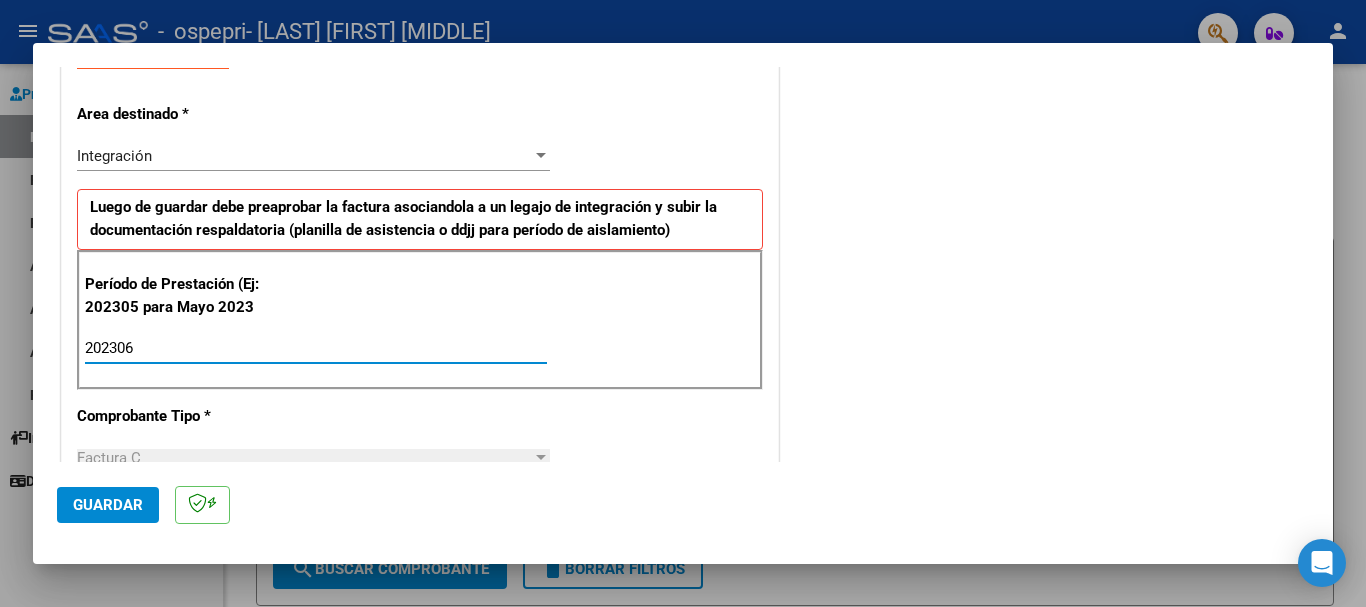 type on "202306" 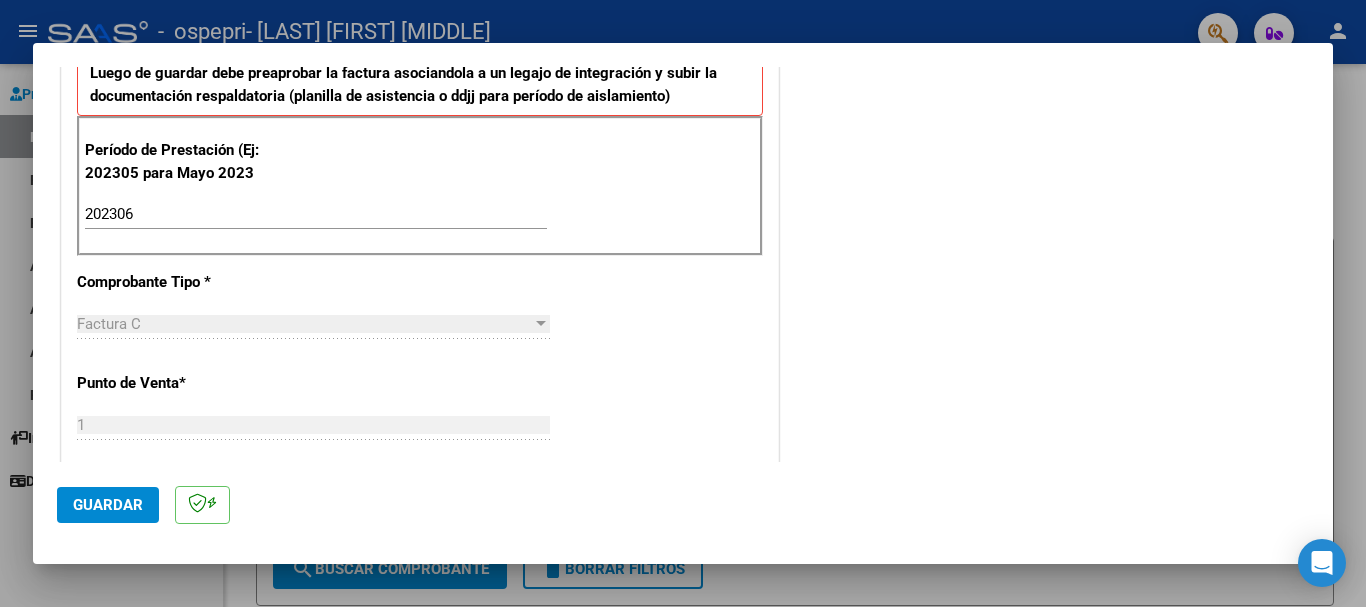 scroll, scrollTop: 551, scrollLeft: 0, axis: vertical 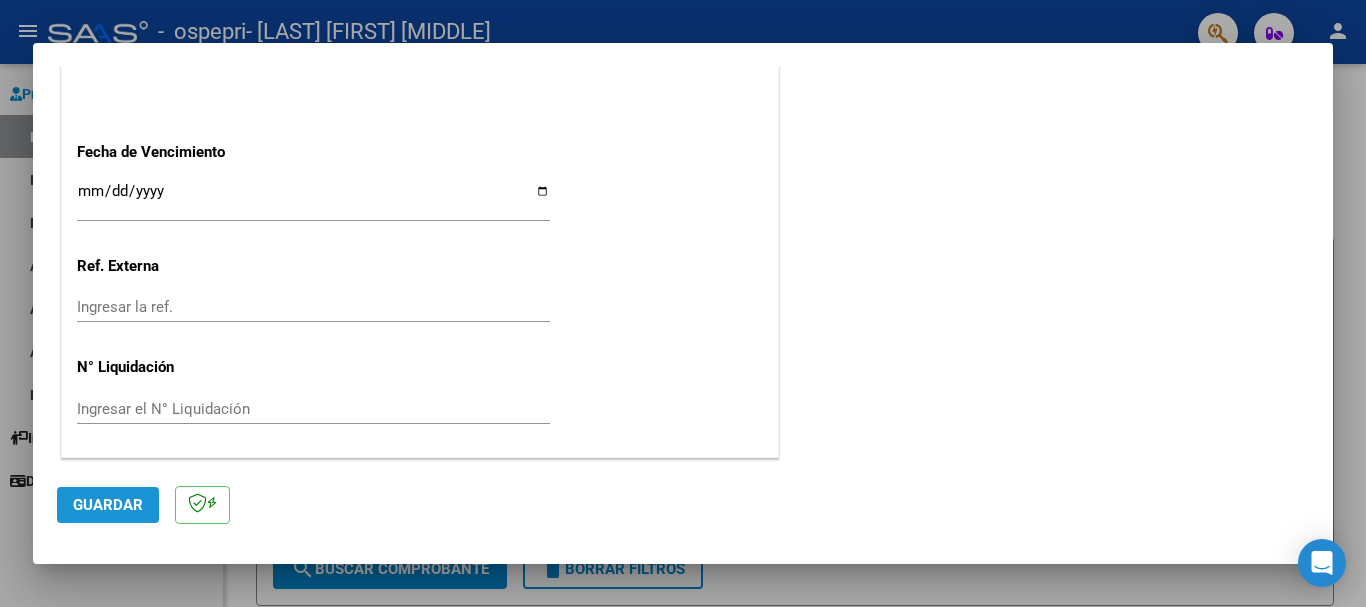 click on "Guardar" 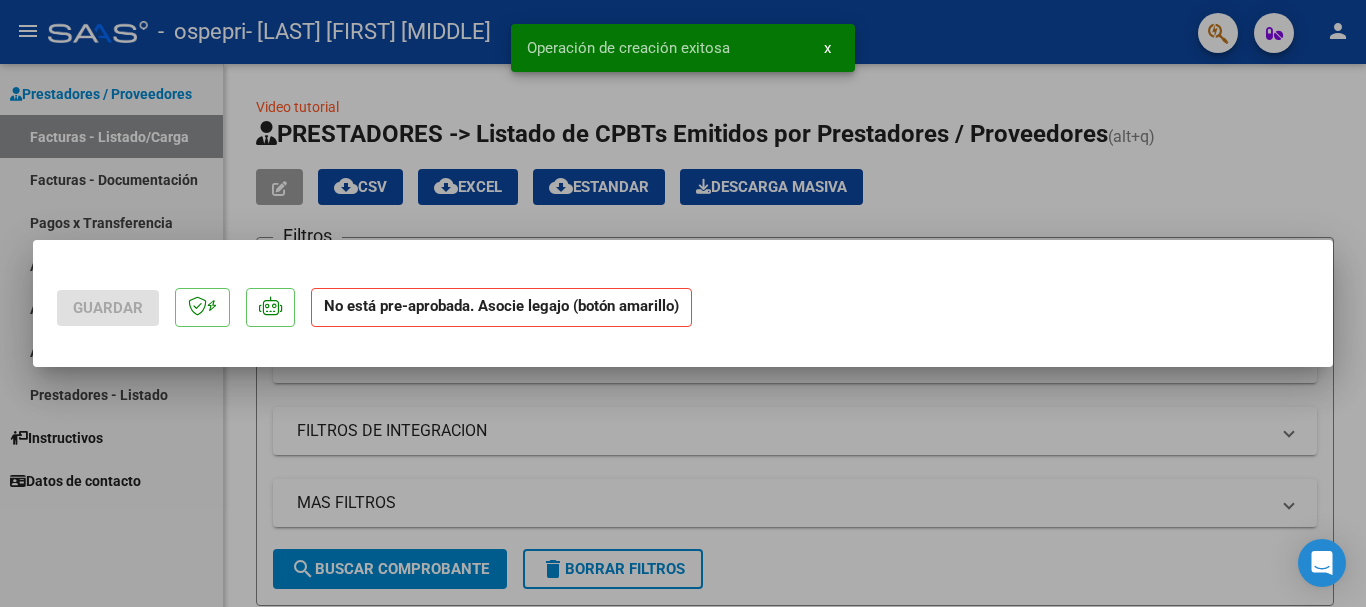 scroll, scrollTop: 0, scrollLeft: 0, axis: both 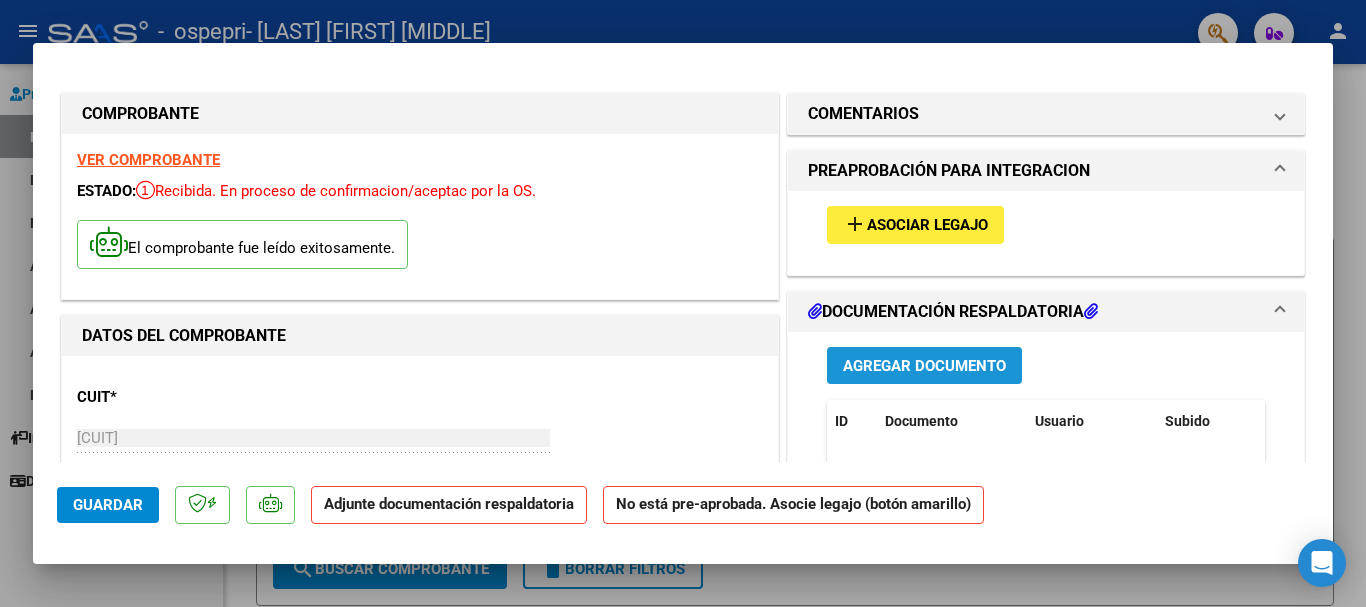 click on "Agregar Documento" at bounding box center (924, 366) 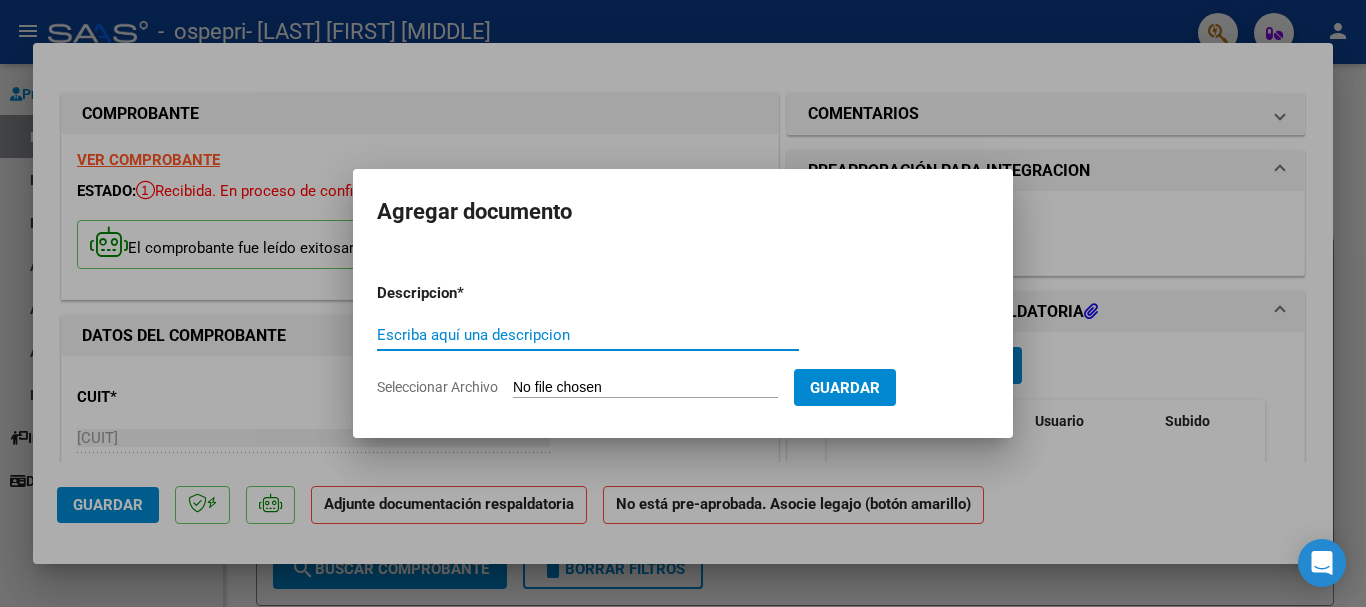 click on "Escriba aquí una descripcion" at bounding box center [588, 335] 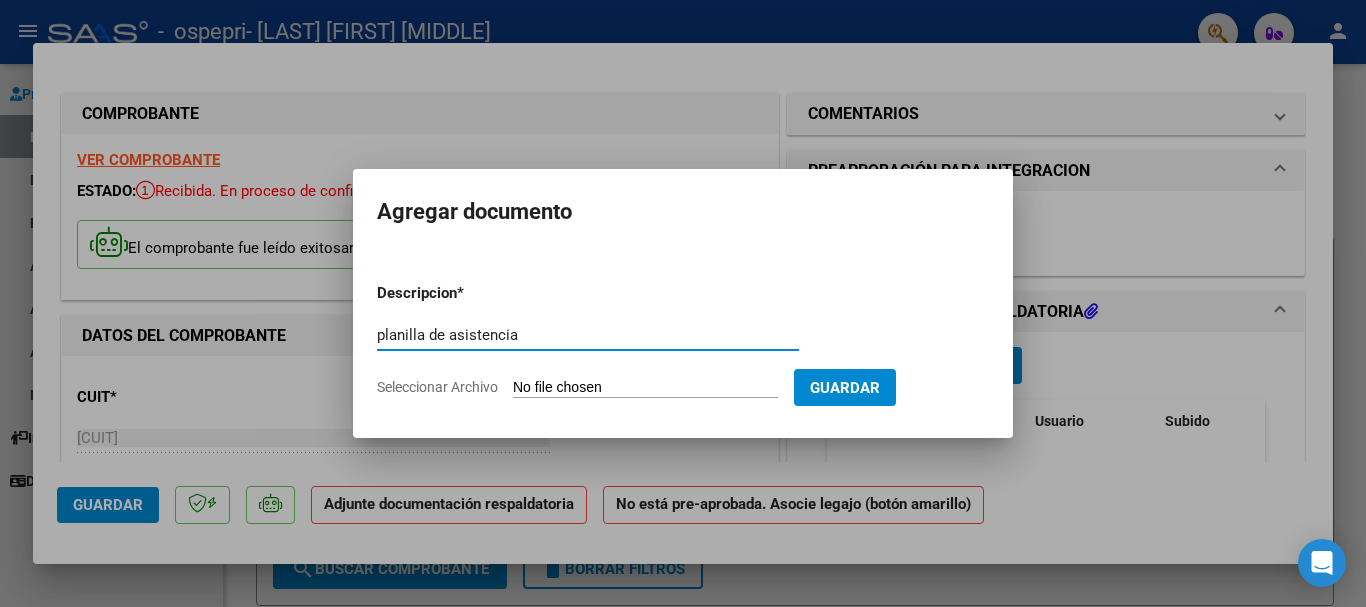 type on "planilla de asistencia" 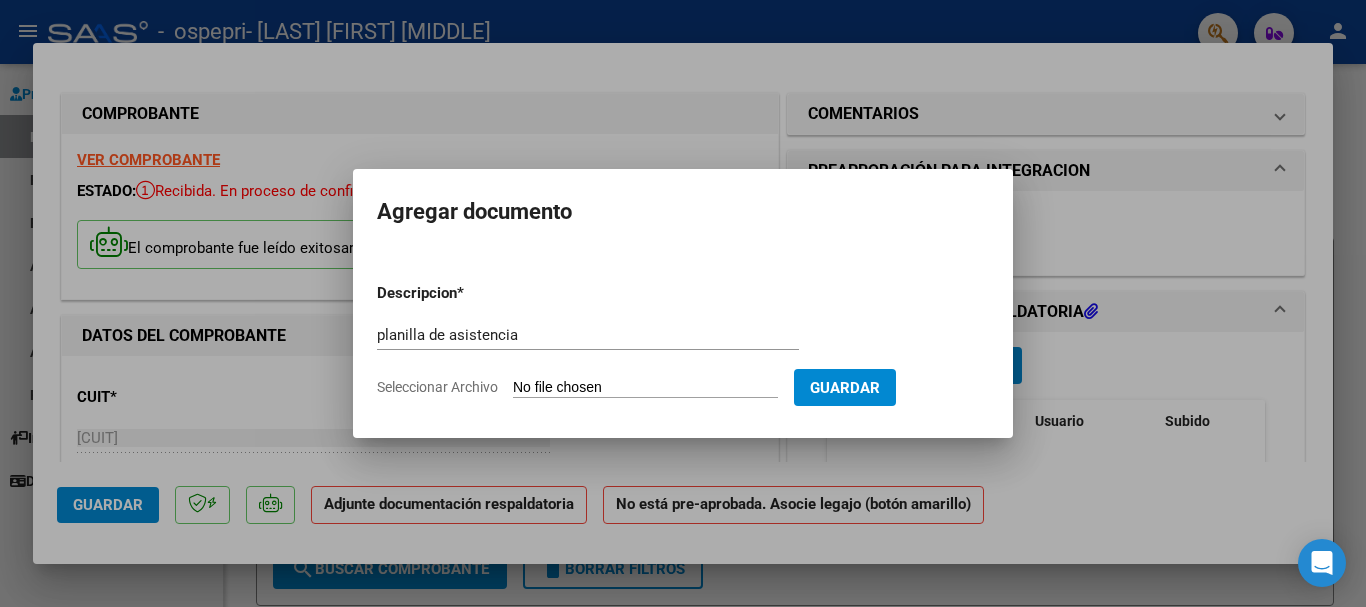 click on "Seleccionar Archivo" at bounding box center (645, 388) 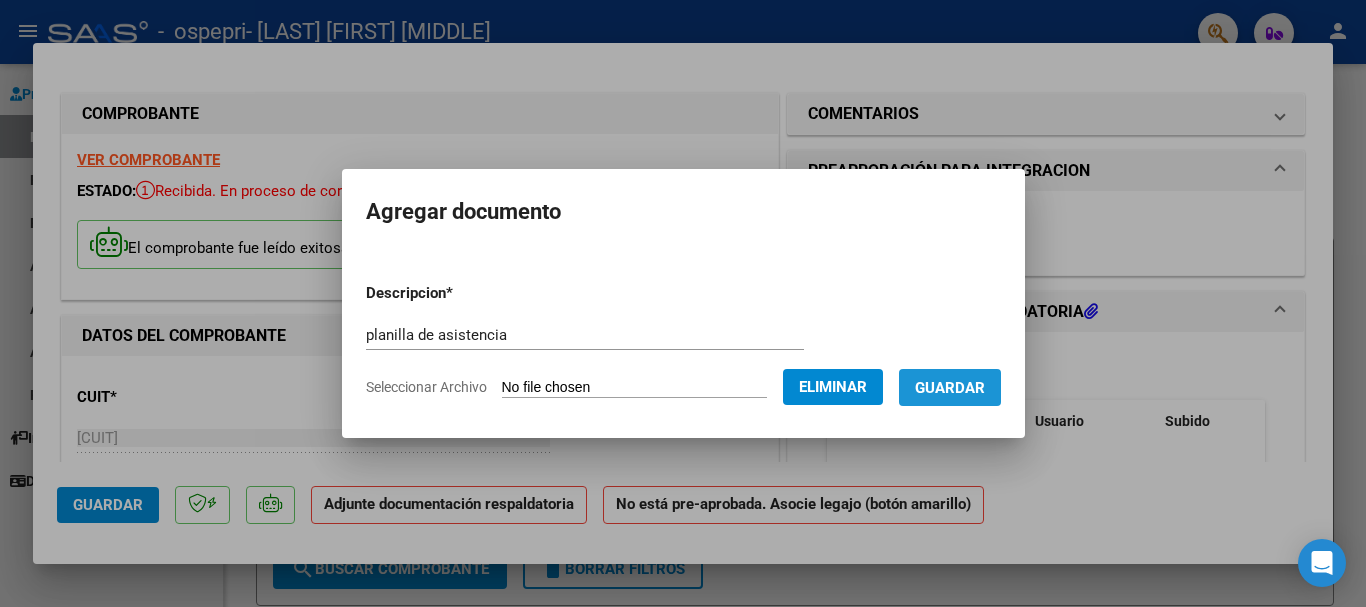 click on "Guardar" at bounding box center [950, 388] 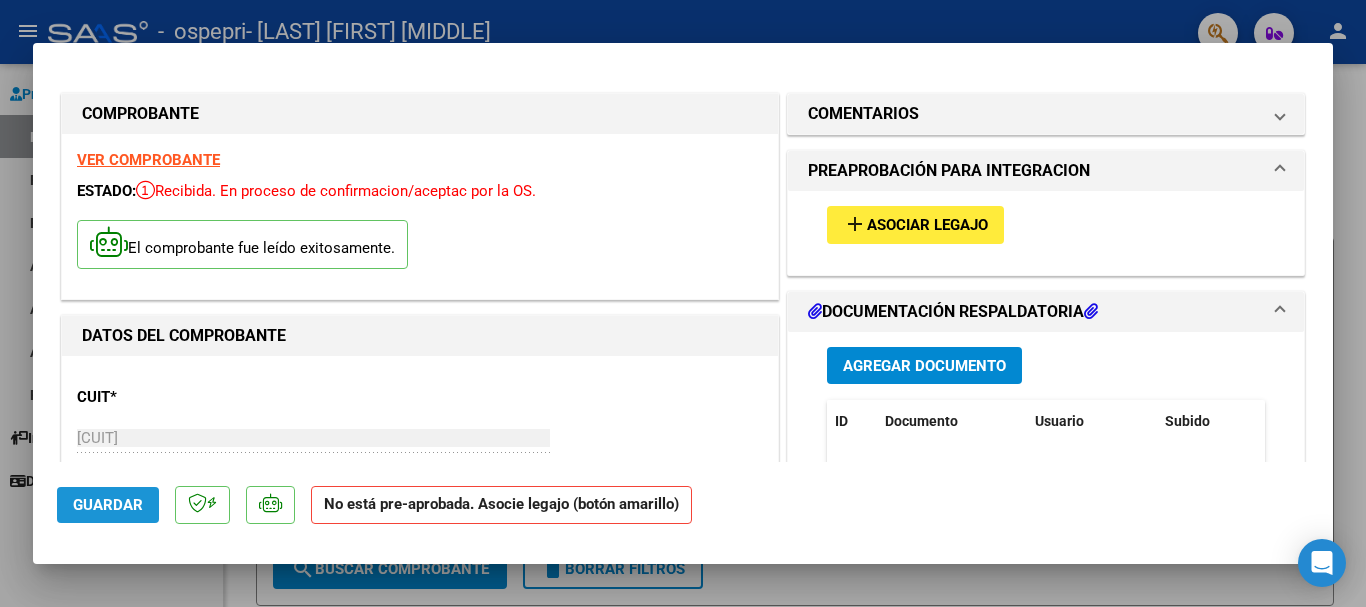 click on "Guardar" 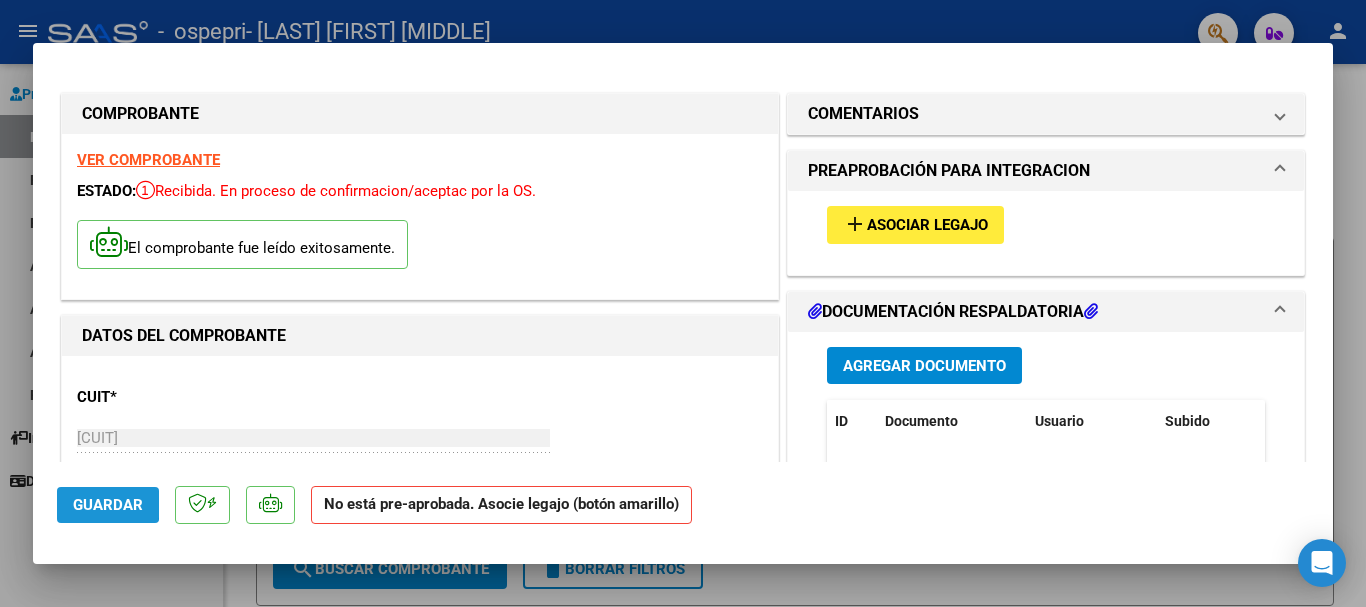 click on "Guardar" 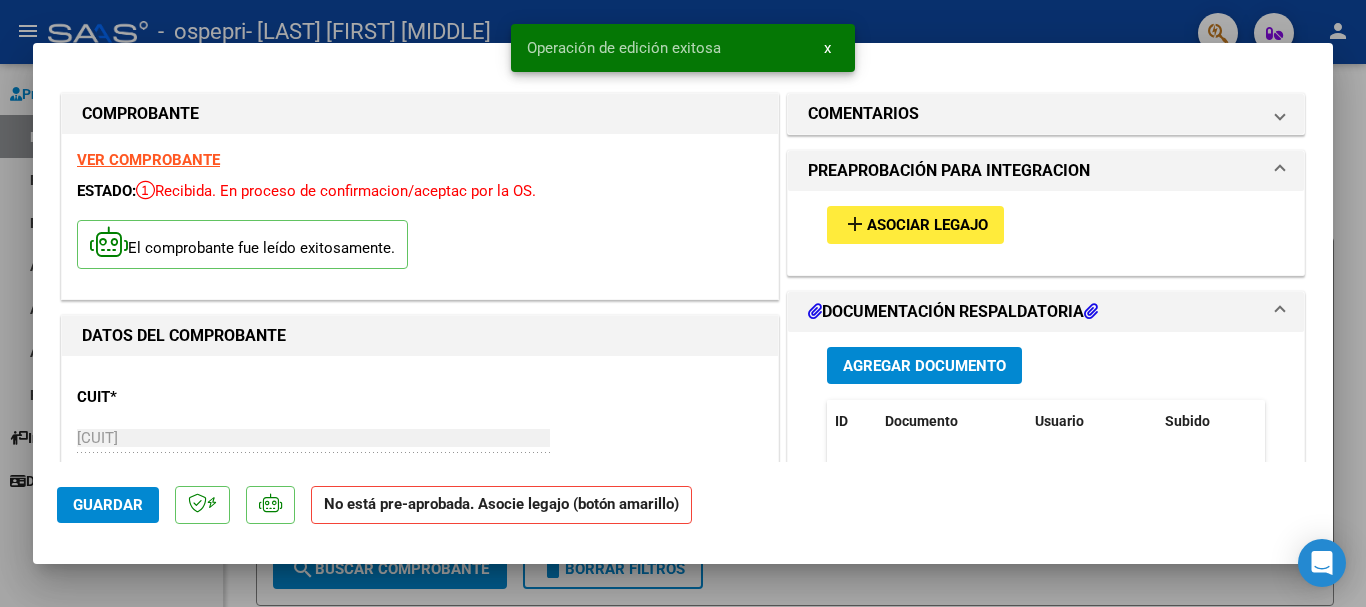 click on "COMPROBANTE VER COMPROBANTE       ESTADO:   Recibida. En proceso de confirmacion/aceptac por la OS.     El comprobante fue leído exitosamente.  DATOS DEL COMPROBANTE CUIT  *   [CUIT] Ingresar CUIT  ANALISIS PRESTADOR  [LAST] [FIRST] [MIDDLE]  ARCA Padrón  Area destinado * Integración Seleccionar Area Período de Prestación (Ej: 202305 para Mayo 2023    [PERIOD] Ingrese el Período de Prestación como indica el ejemplo   Comprobante Tipo * Factura C Seleccionar Tipo Punto de Venta  *   [NUMBER] Ingresar el Nro.  Número  *   [NUMBER] Ingresar el Nro.  Monto  *   $ 118.757,84 Ingresar el monto  Fecha del Cpbt.  *   [DATE] Ingresar la fecha  CAE / CAEA (no ingrese CAI)    [CAE] Ingresar el CAE o CAEA (no ingrese CAI)  Fecha de Vencimiento    Ingresar la fecha  Ref. Externa    Ingresar la ref.  N° Liquidación    Ingresar el N° Liquidación  COMENTARIOS Comentarios del Prestador / Gerenciador:  PREAPROBACIÓN PARA INTEGRACION add Asociar Legajo  DOCUMENTACIÓN RESPALDATORIA  Agregar Documento ID Usuario" at bounding box center (683, 303) 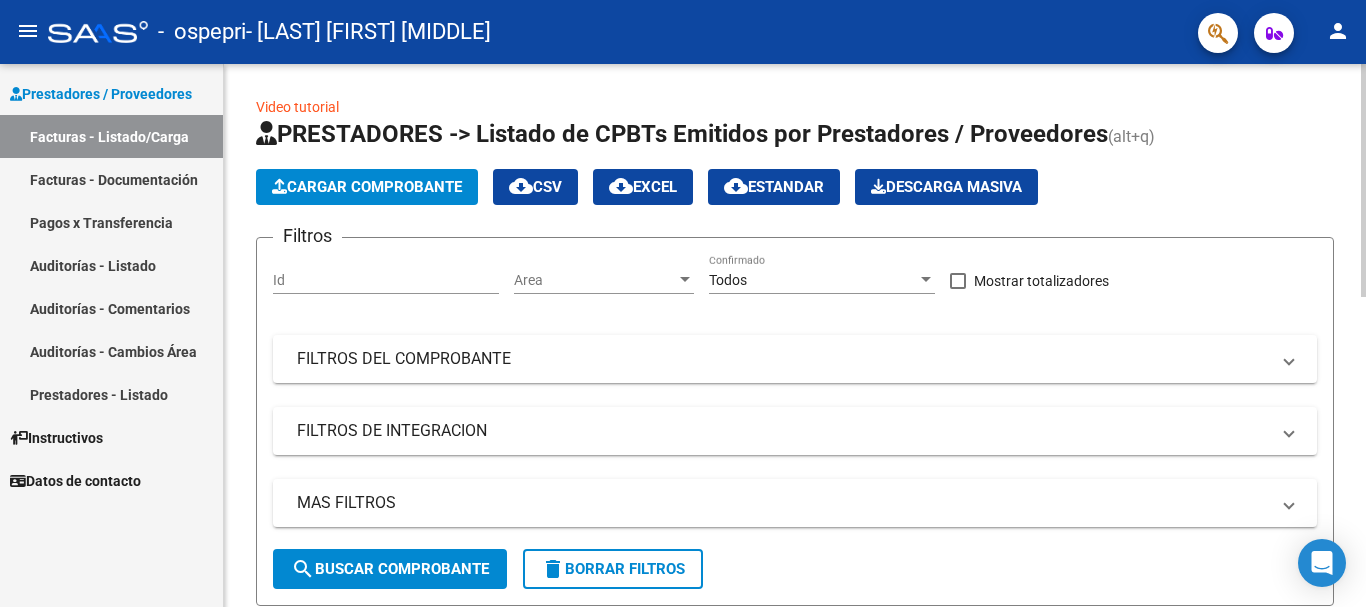 click on "Cargar Comprobante" 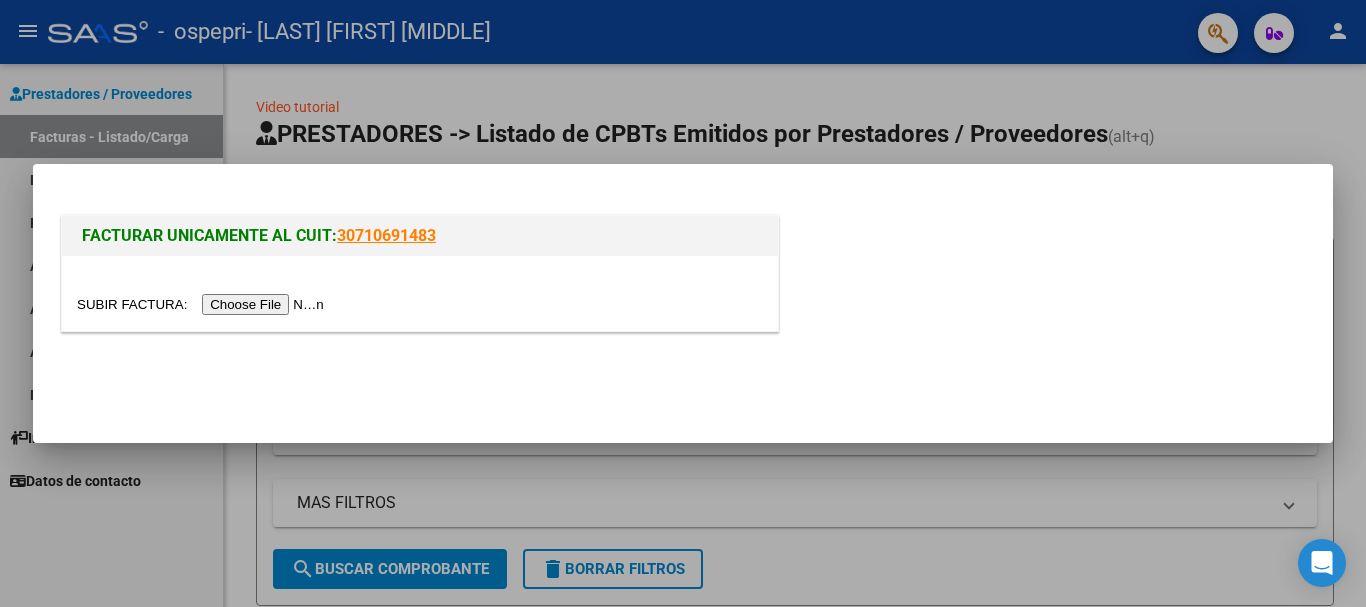 click at bounding box center [203, 304] 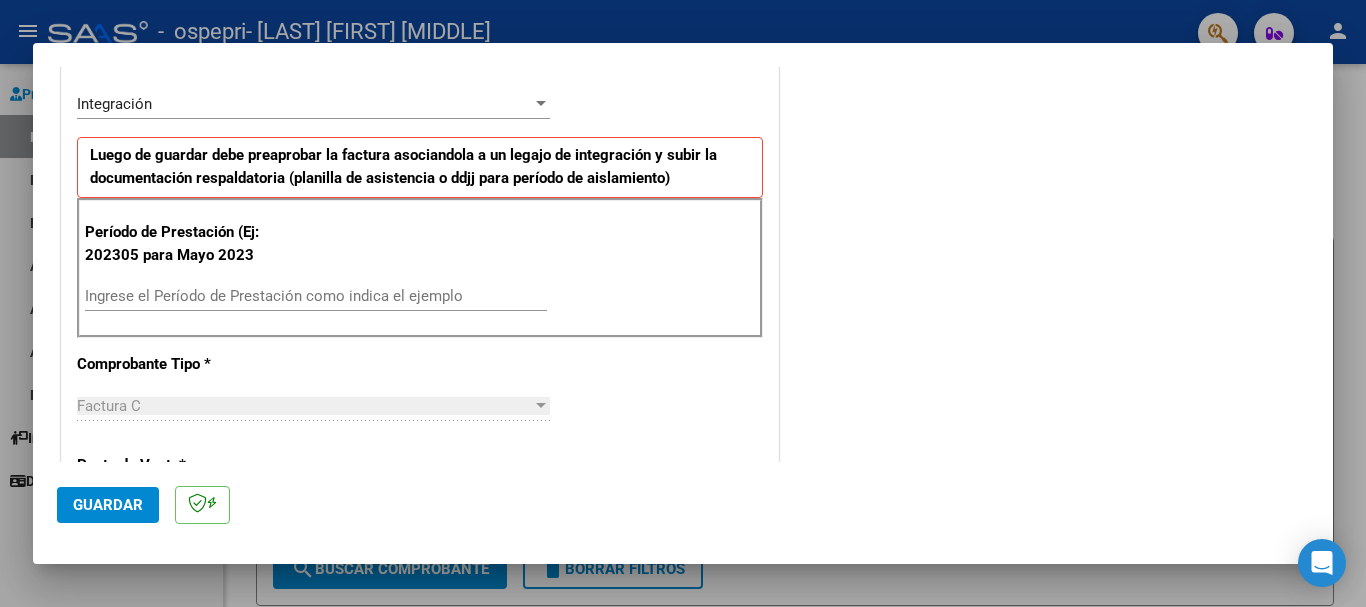 scroll, scrollTop: 460, scrollLeft: 0, axis: vertical 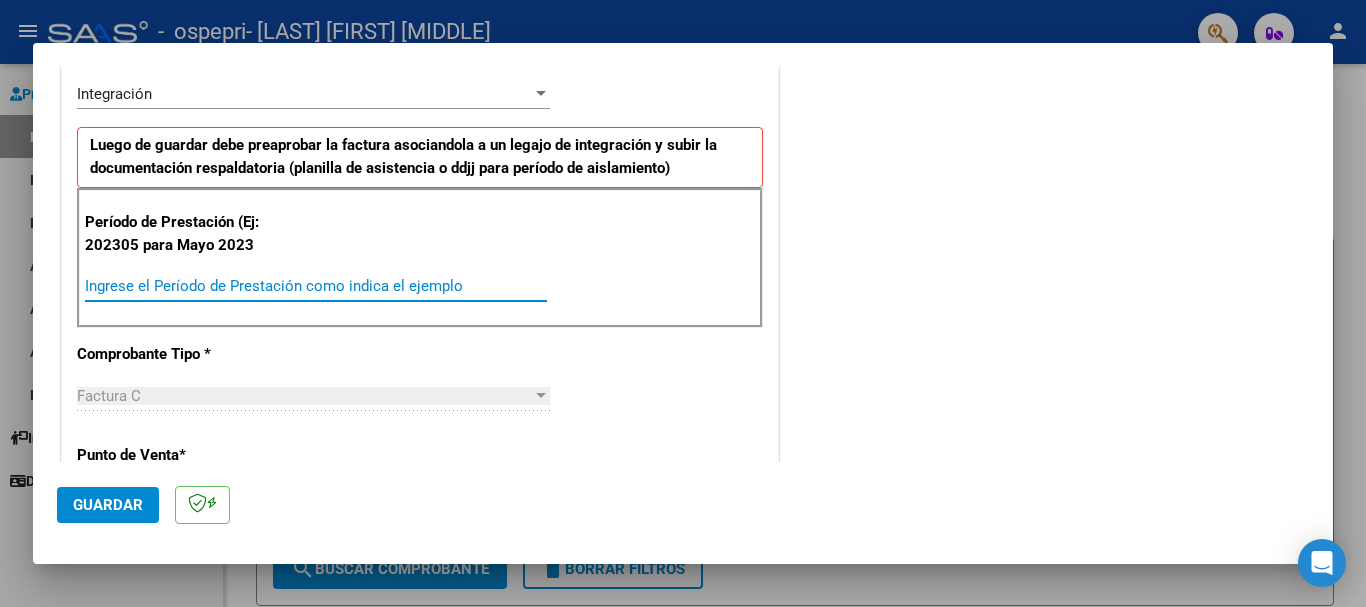 click on "Ingrese el Período de Prestación como indica el ejemplo" at bounding box center [316, 286] 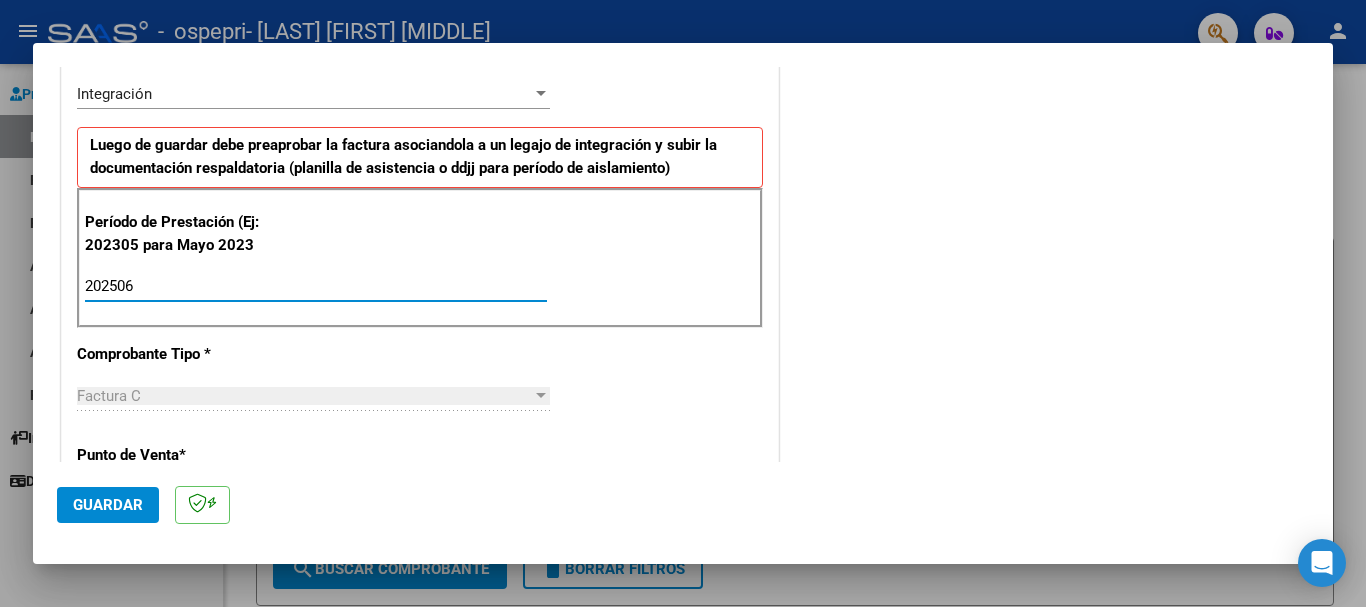 type on "202506" 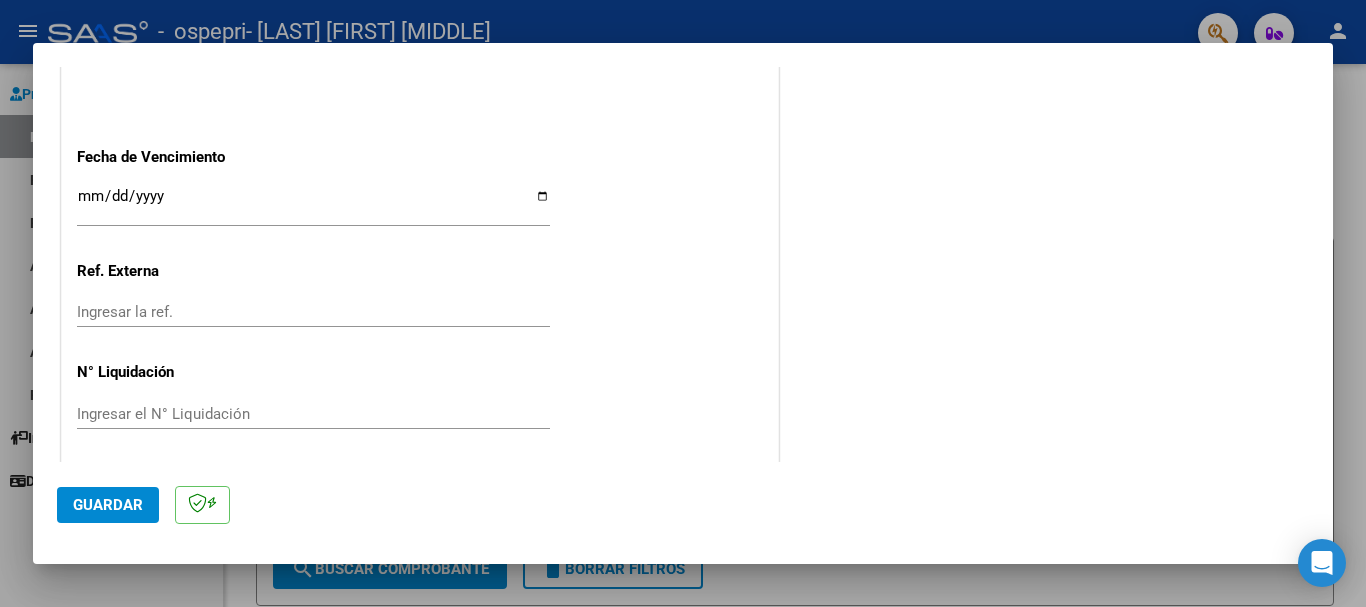 scroll, scrollTop: 1327, scrollLeft: 0, axis: vertical 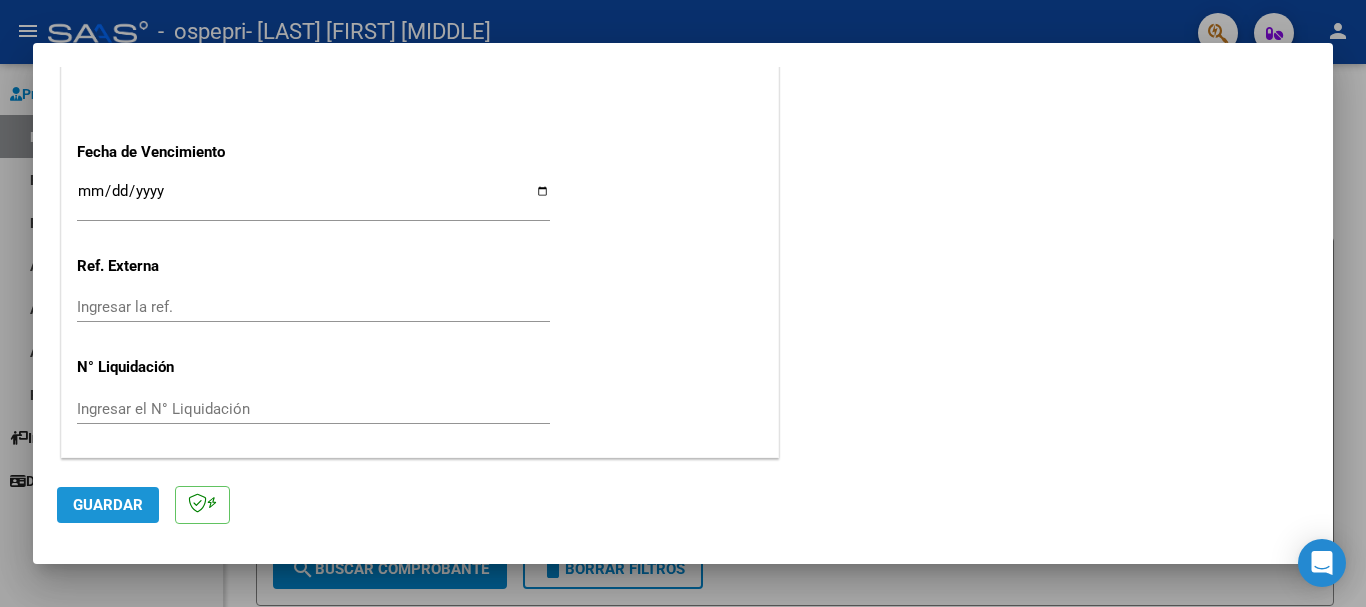 click on "Guardar" 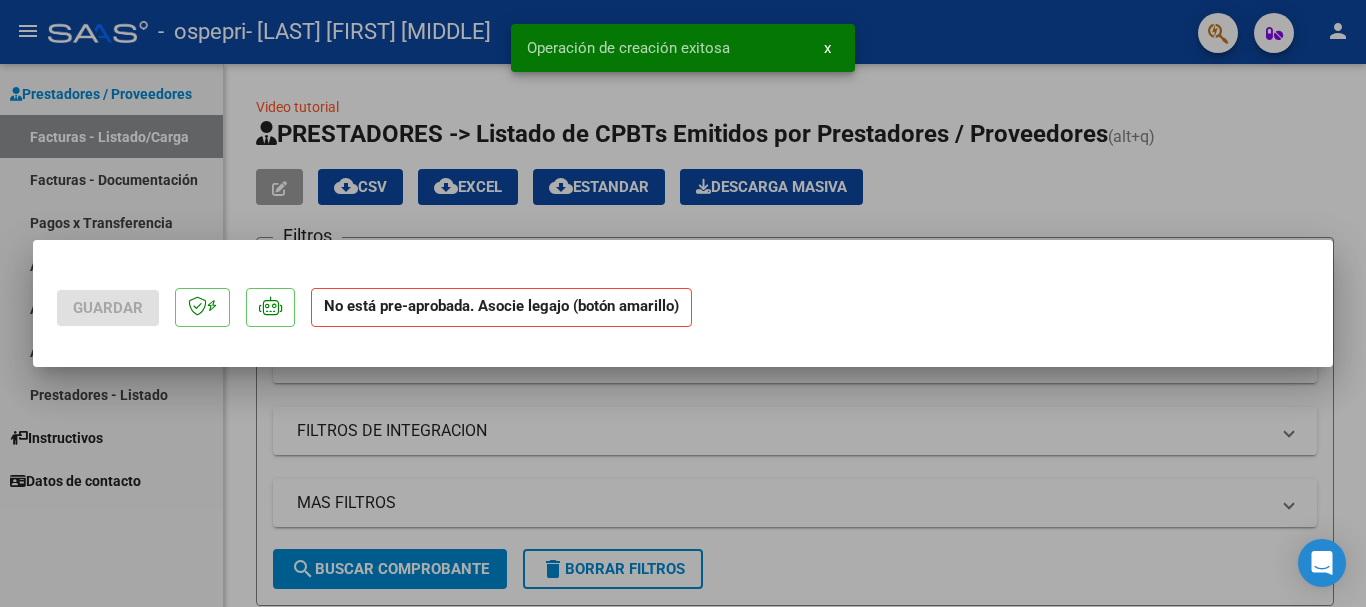 scroll, scrollTop: 0, scrollLeft: 0, axis: both 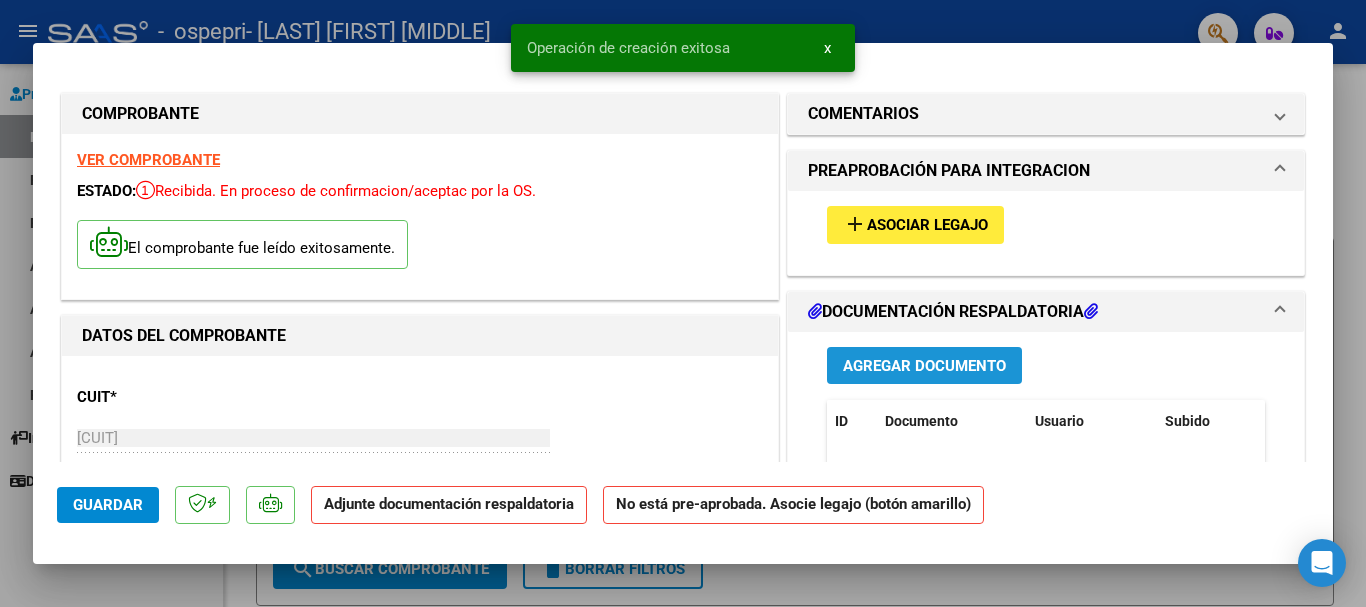 click on "Agregar Documento" at bounding box center [924, 366] 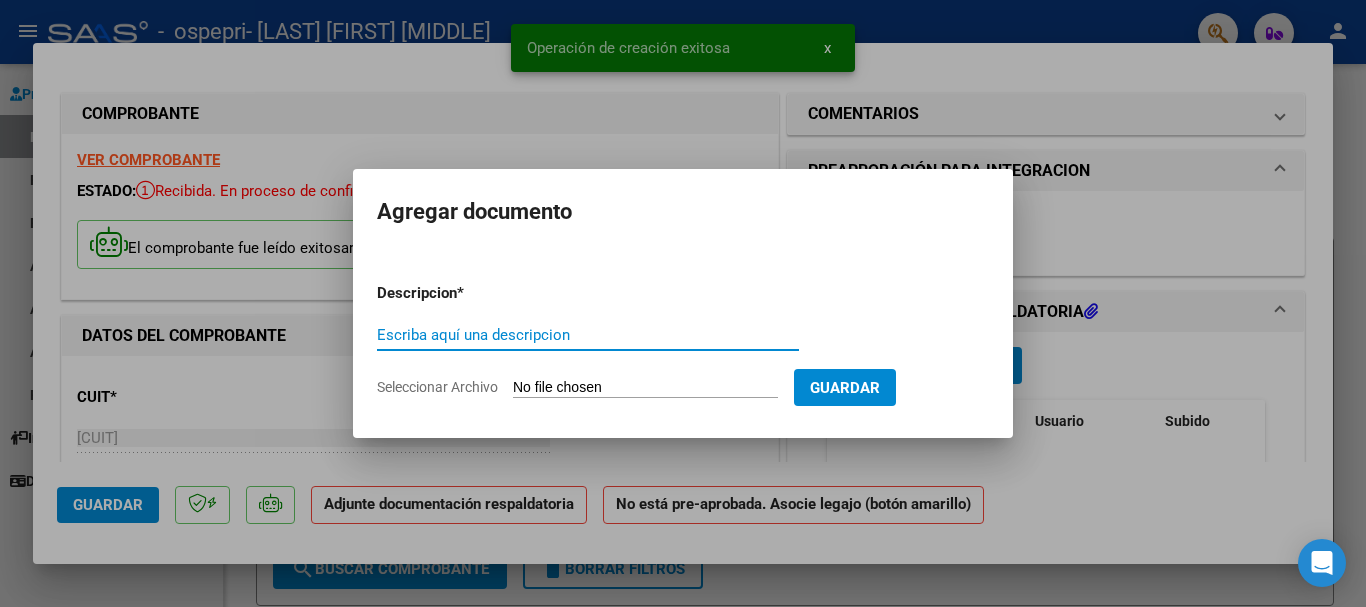 click on "Escriba aquí una descripcion" at bounding box center [588, 335] 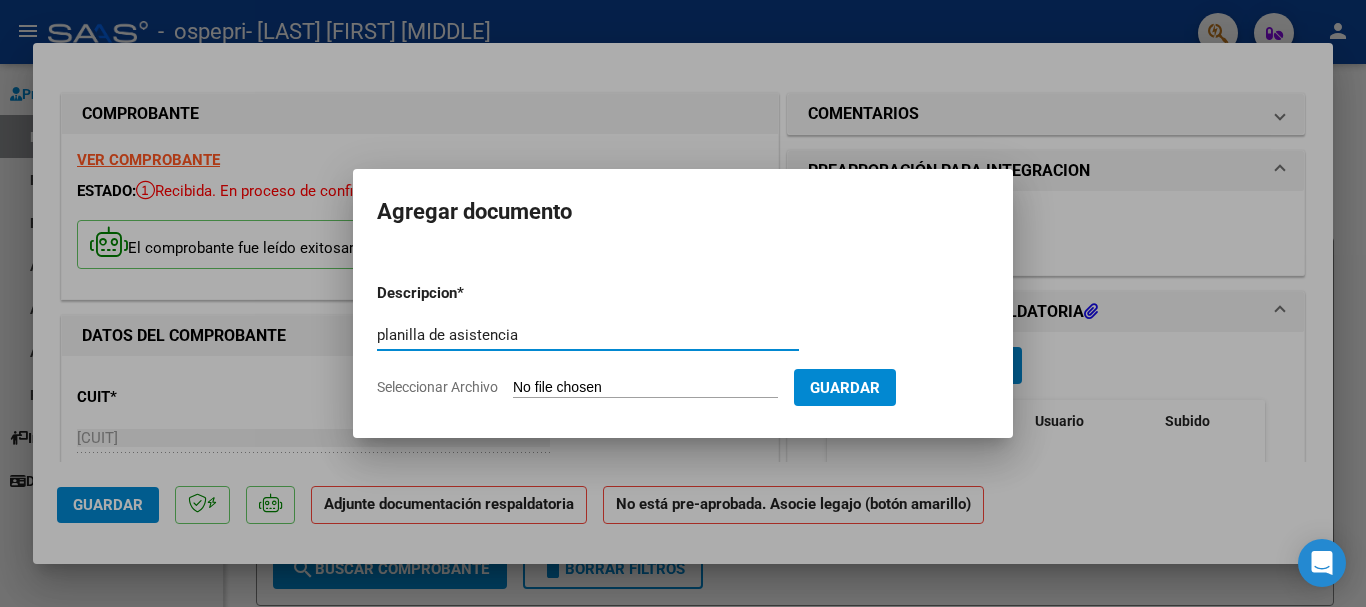 type on "planilla de asistencia" 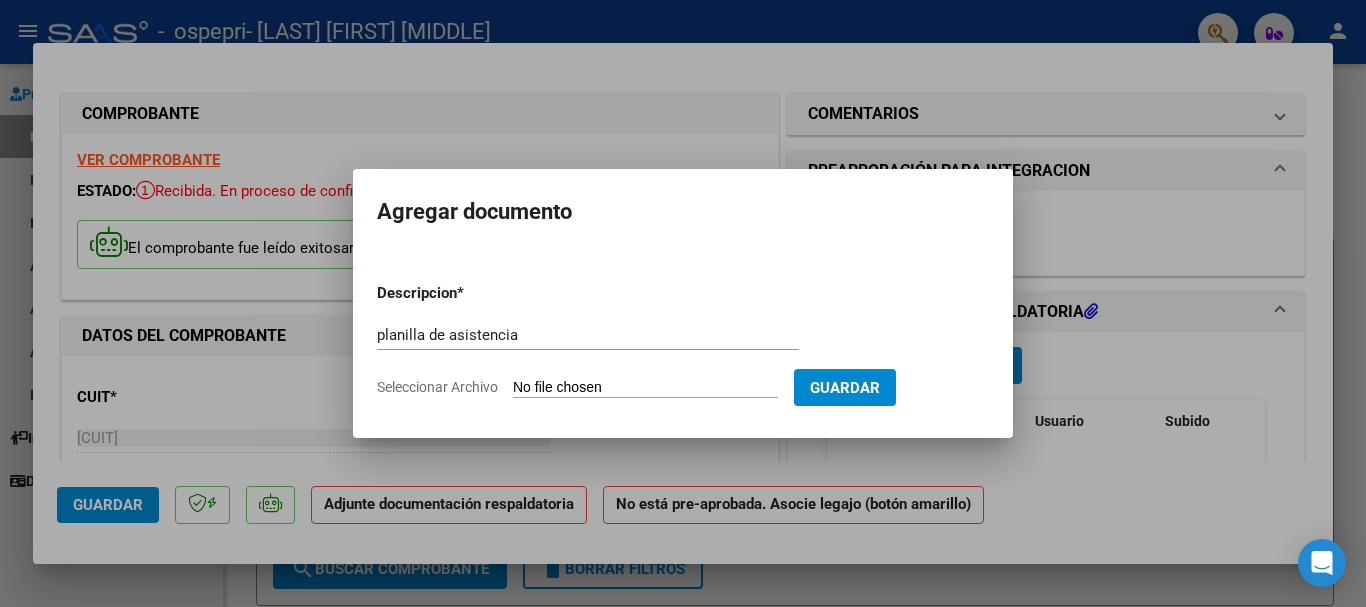 click on "Seleccionar Archivo" at bounding box center [645, 388] 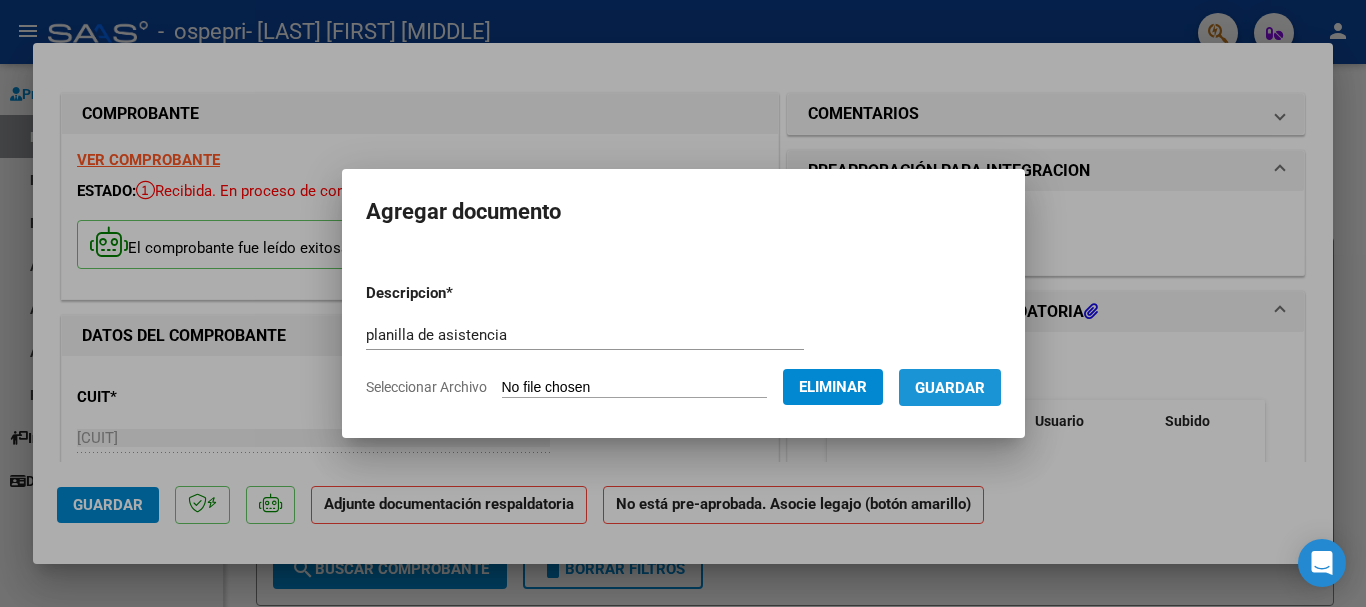 click on "Guardar" at bounding box center (950, 388) 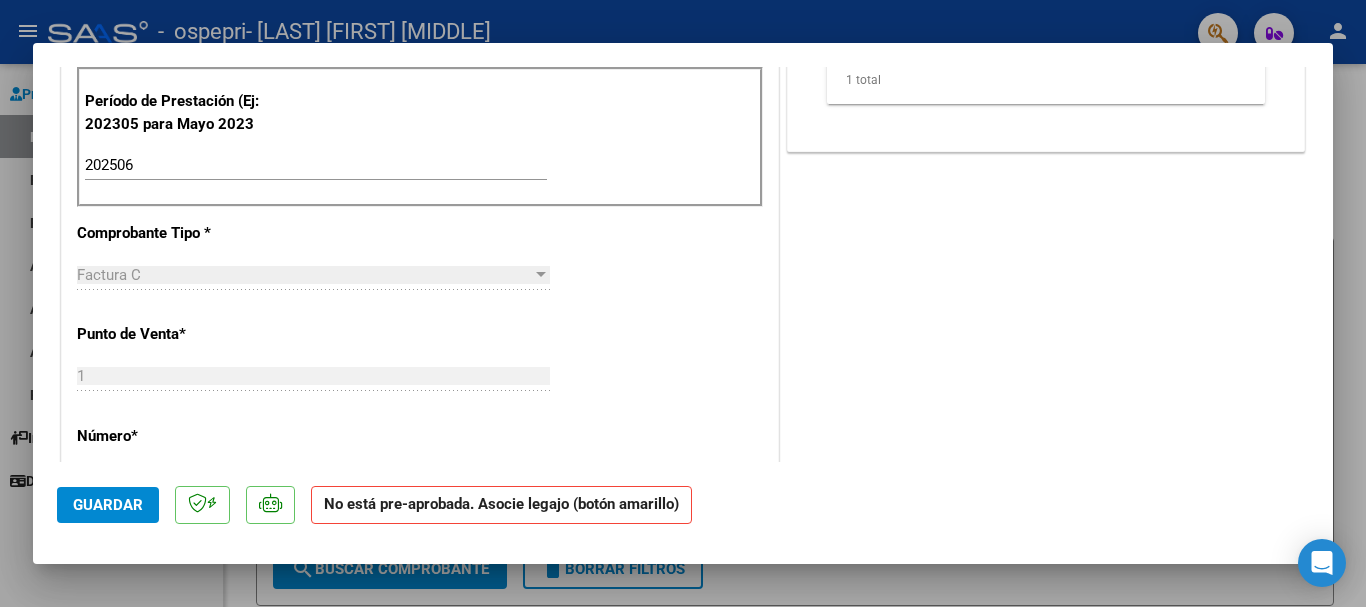 scroll, scrollTop: 87, scrollLeft: 0, axis: vertical 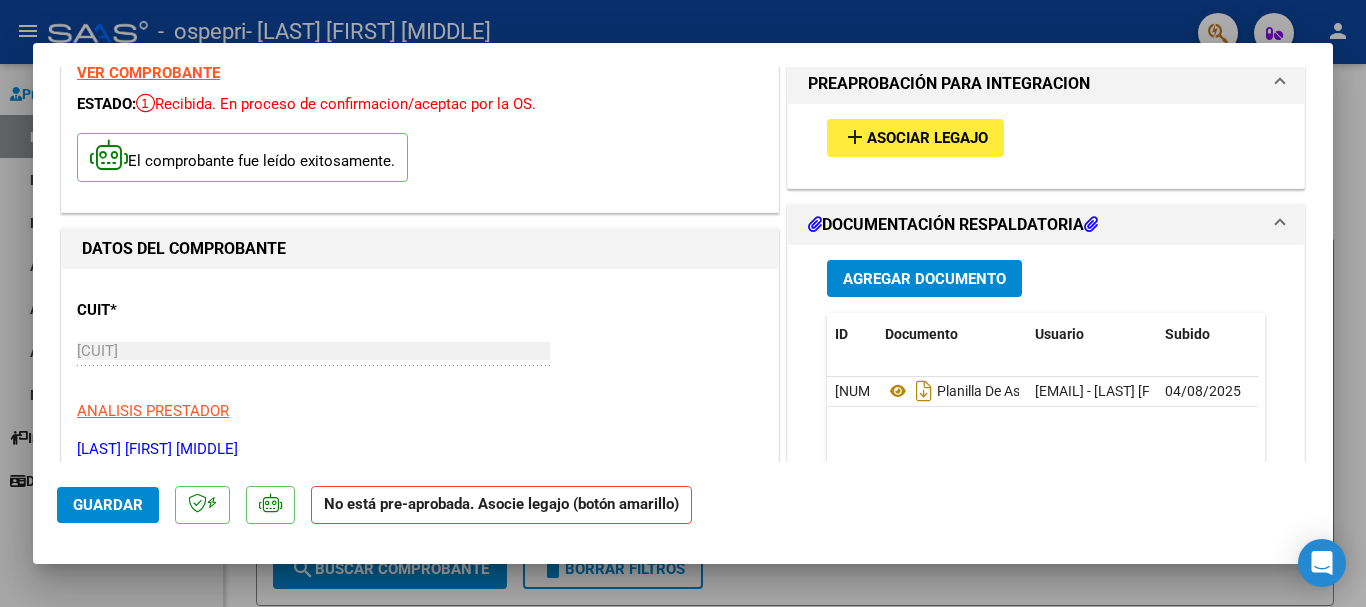 click on "add Asociar Legajo" at bounding box center [915, 137] 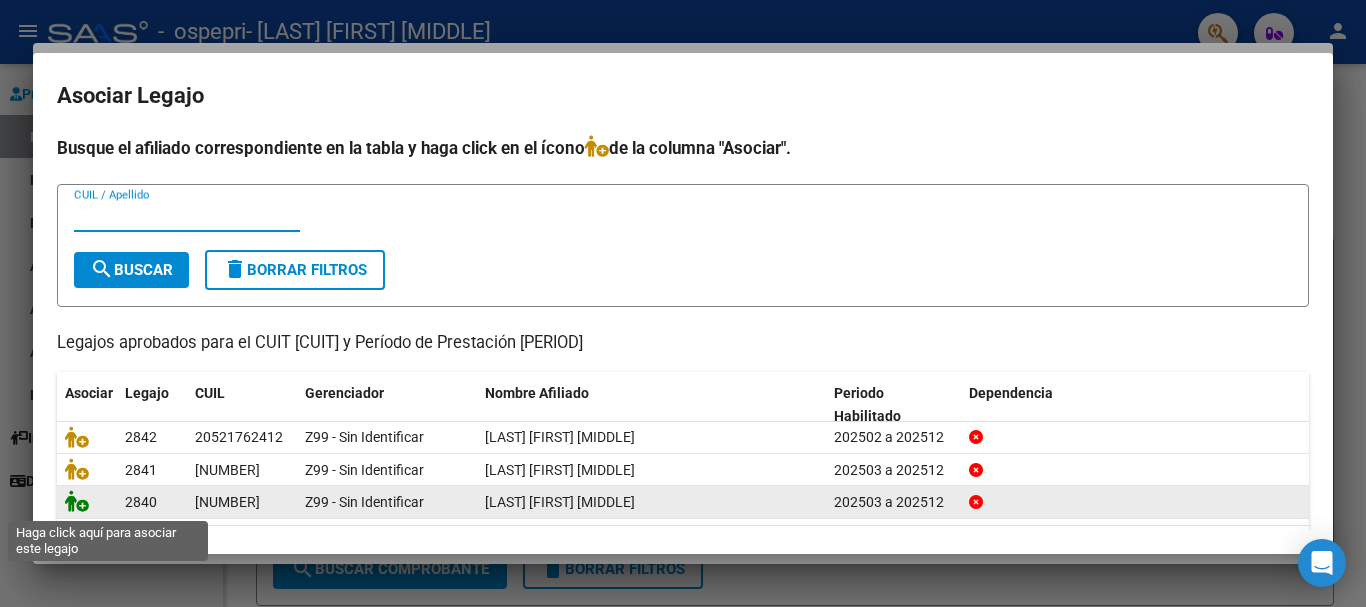 click 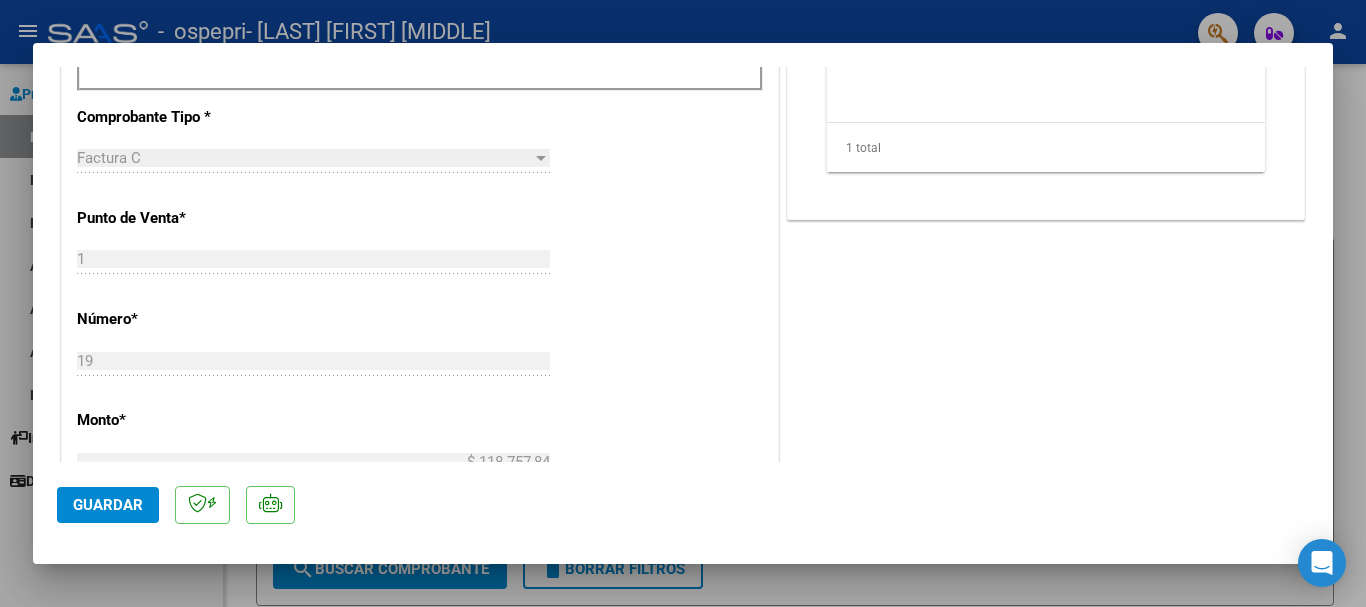 scroll, scrollTop: 785, scrollLeft: 0, axis: vertical 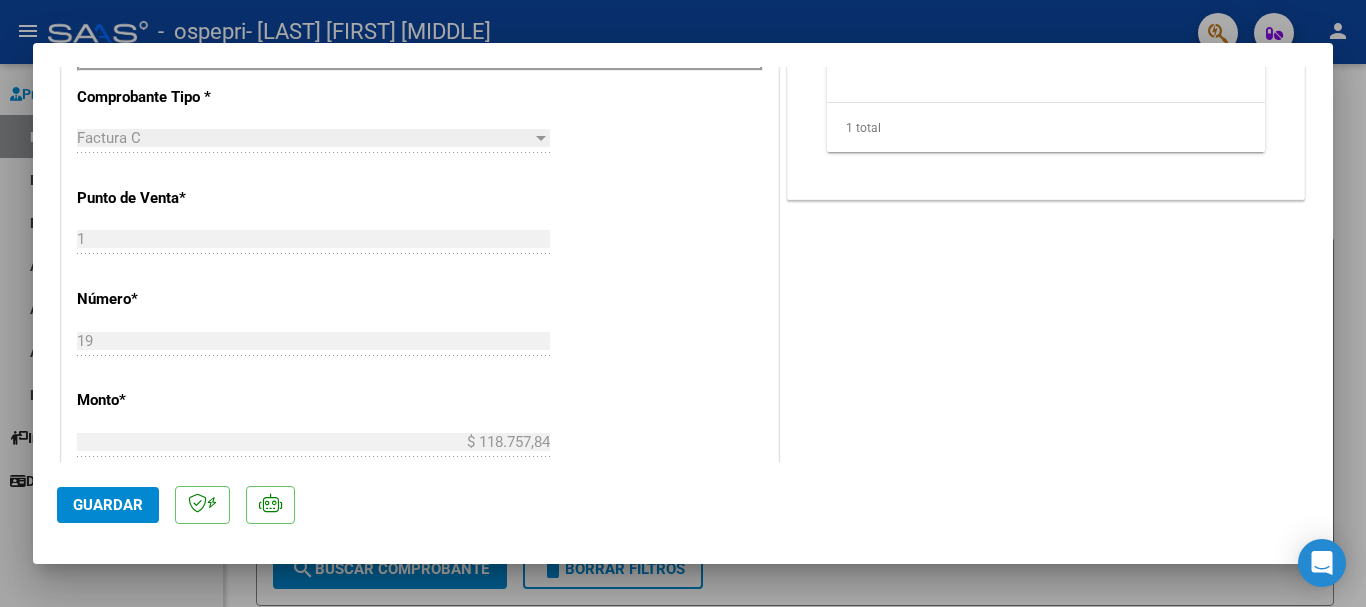 click on "Guardar" 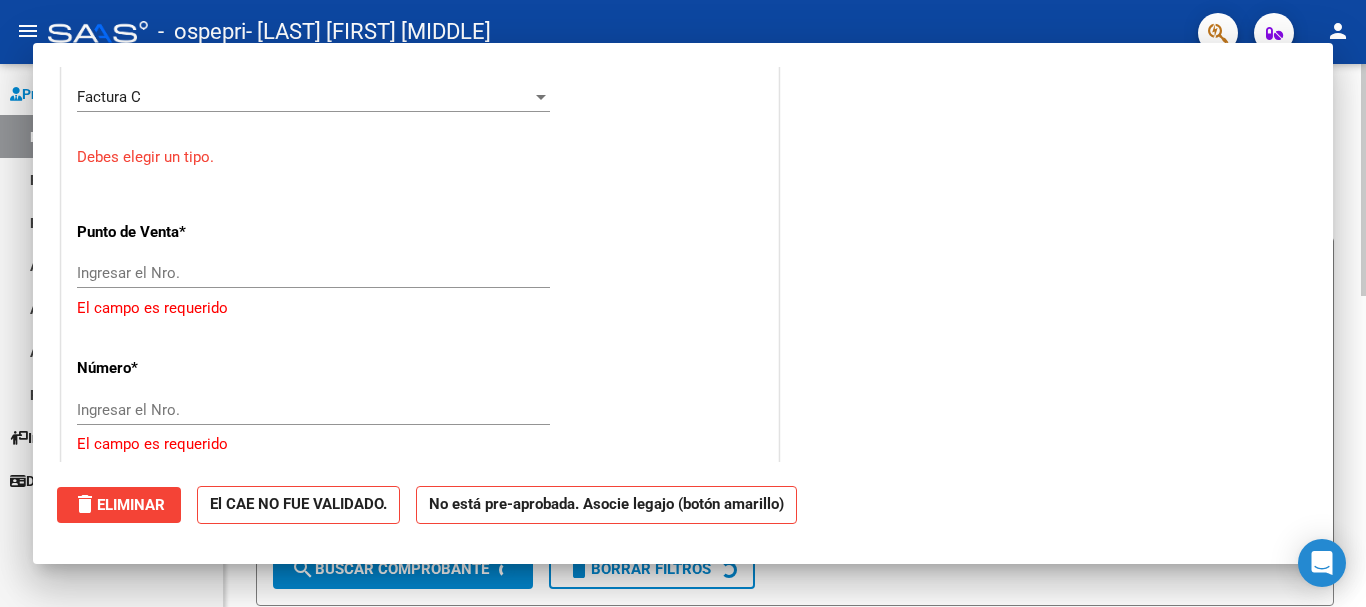 drag, startPoint x: 983, startPoint y: 579, endPoint x: 693, endPoint y: 367, distance: 359.22696 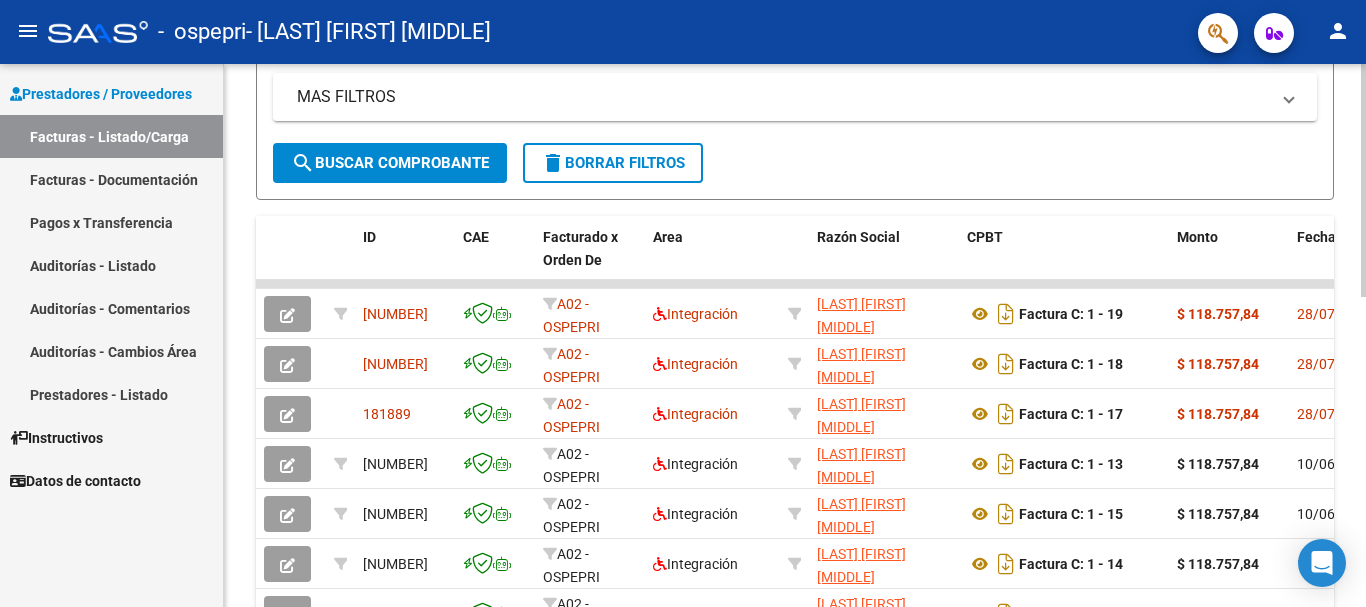 scroll, scrollTop: 453, scrollLeft: 0, axis: vertical 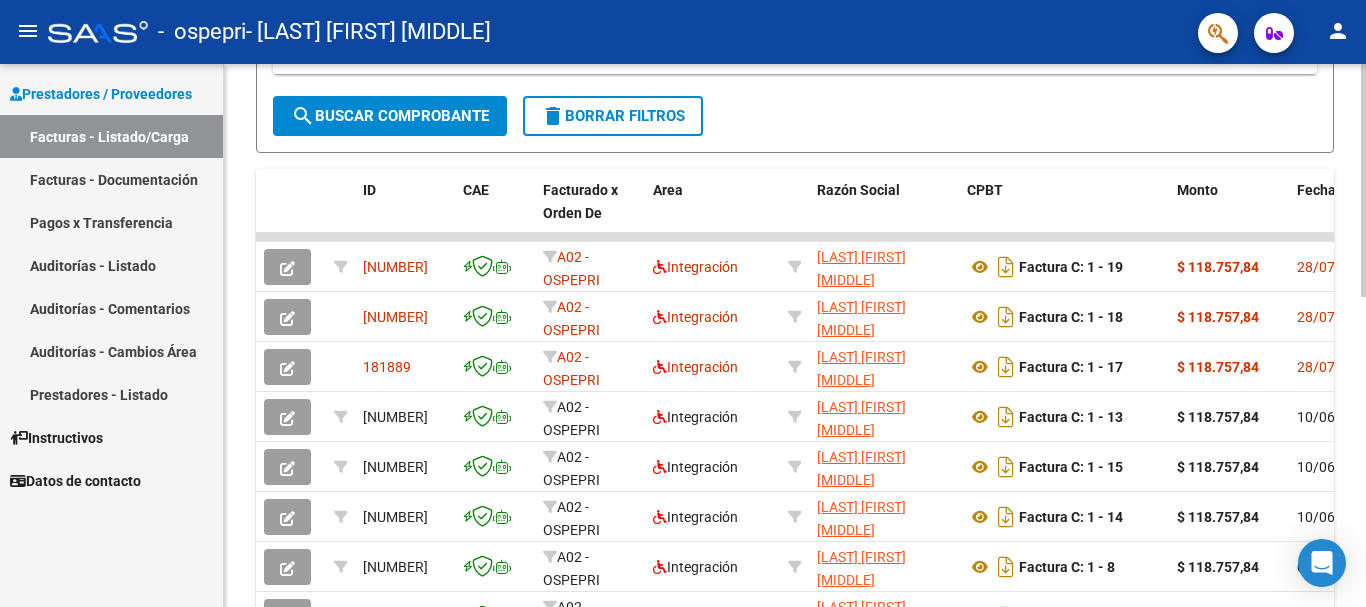 click 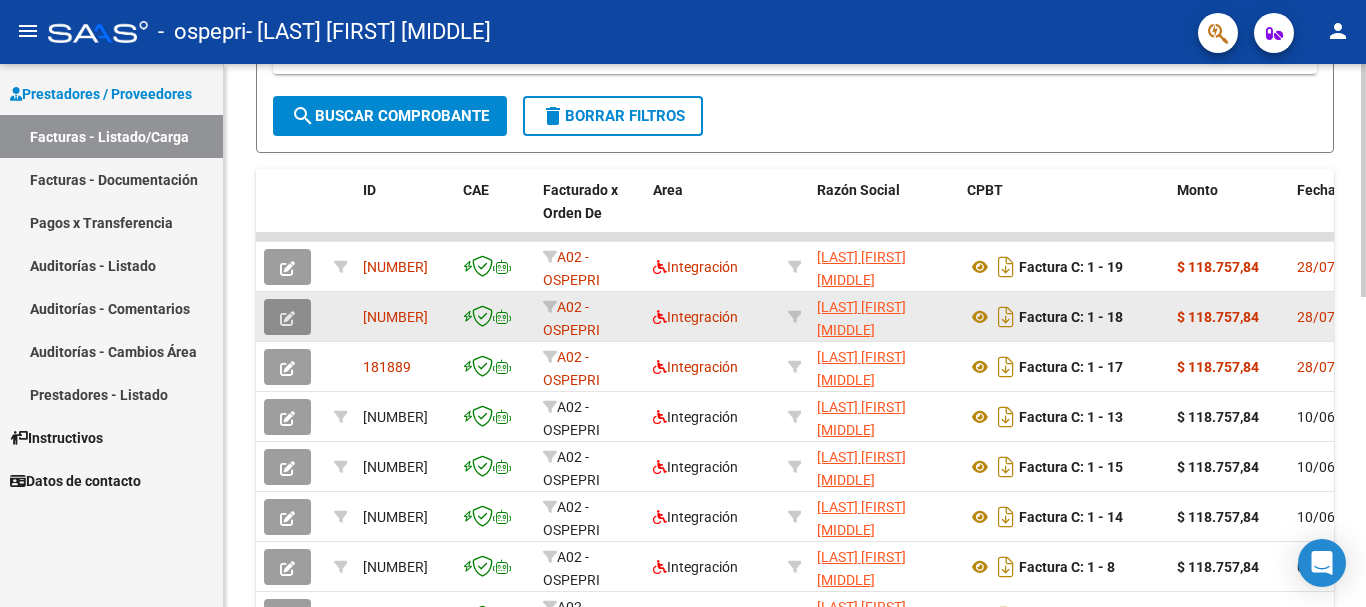 click 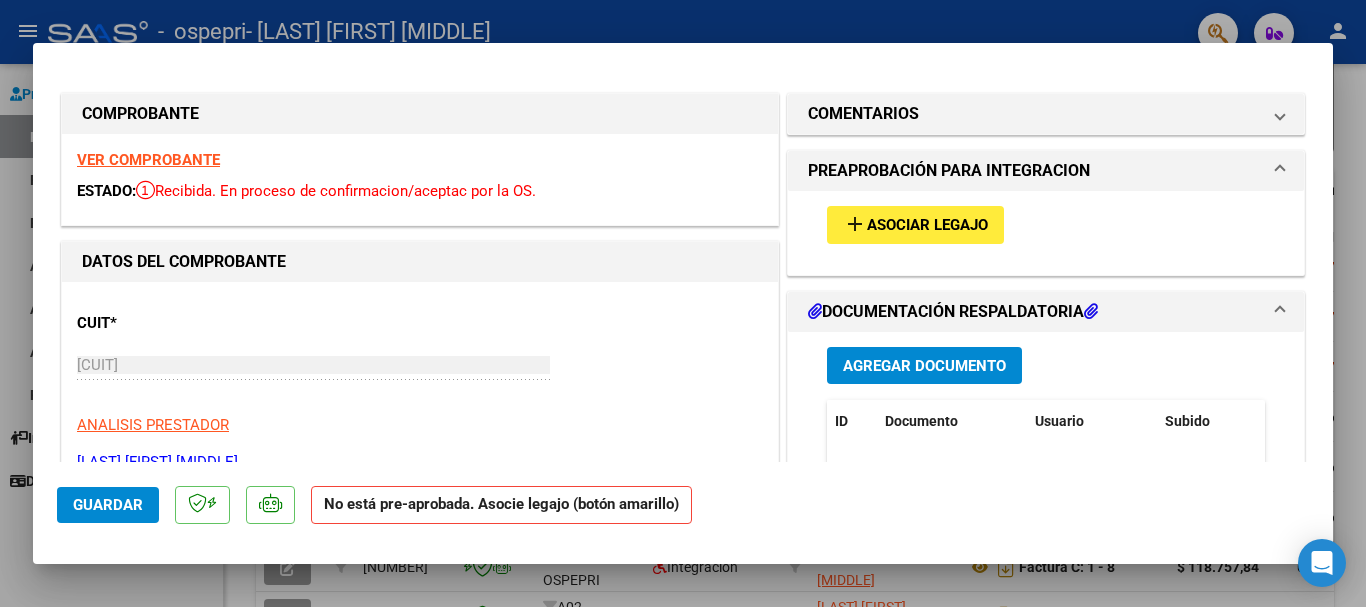click on "Asociar Legajo" at bounding box center (927, 226) 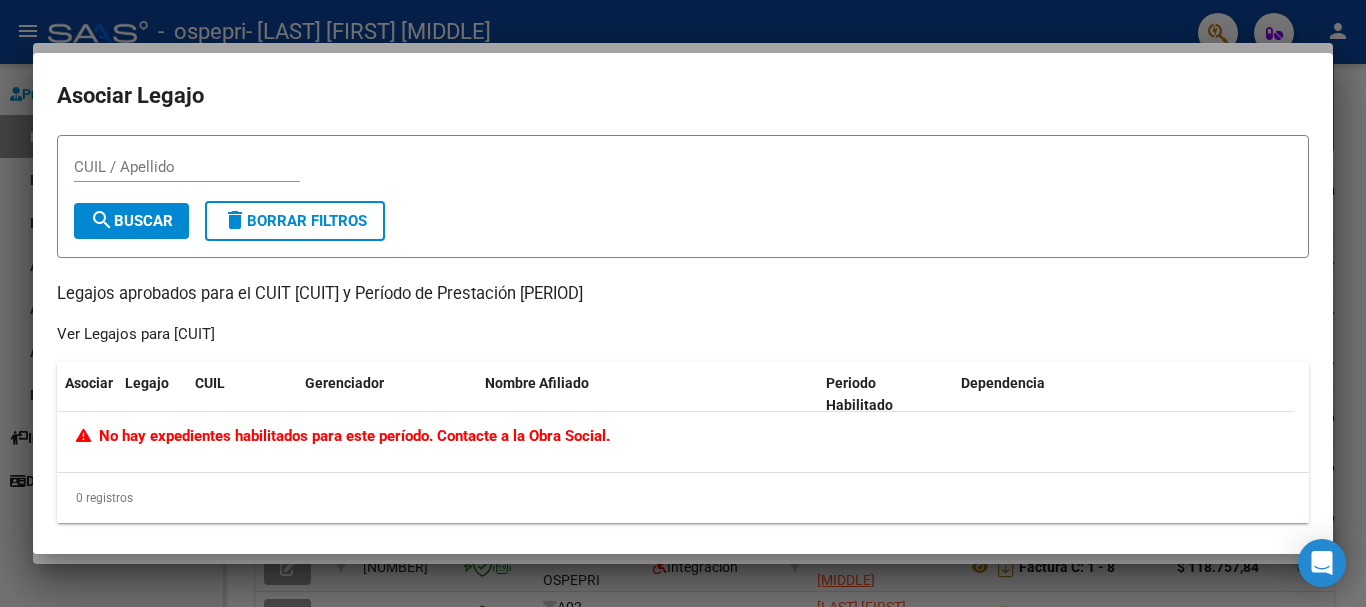 scroll, scrollTop: 9, scrollLeft: 0, axis: vertical 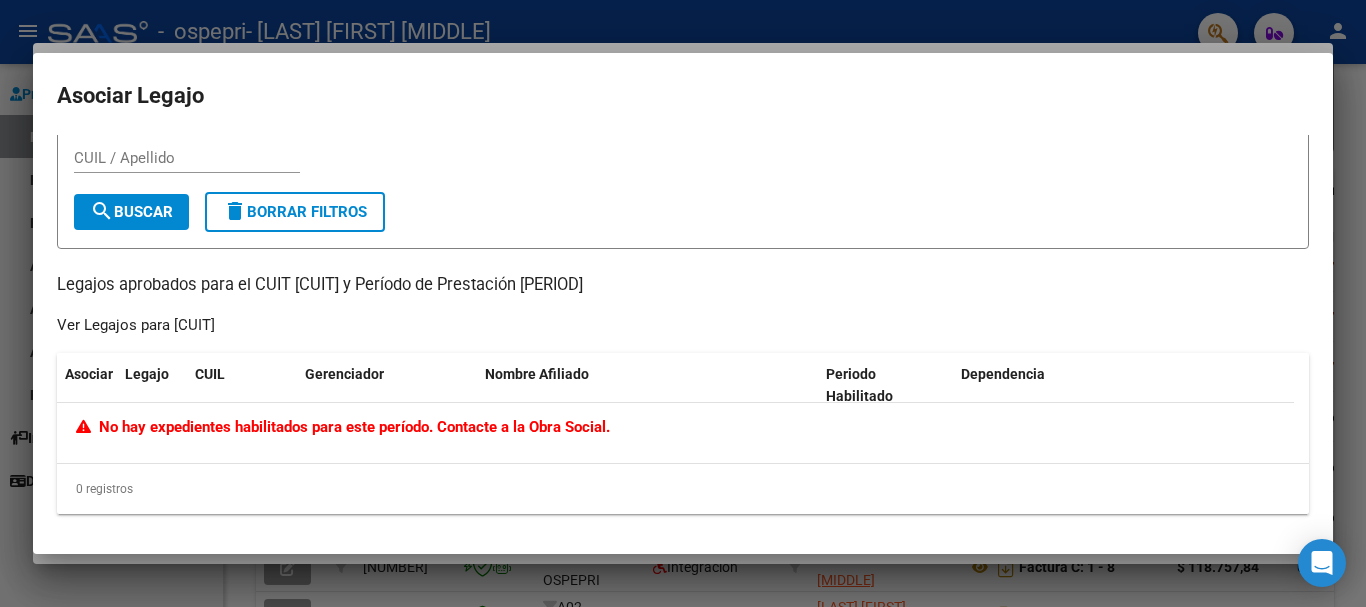 click at bounding box center (683, 303) 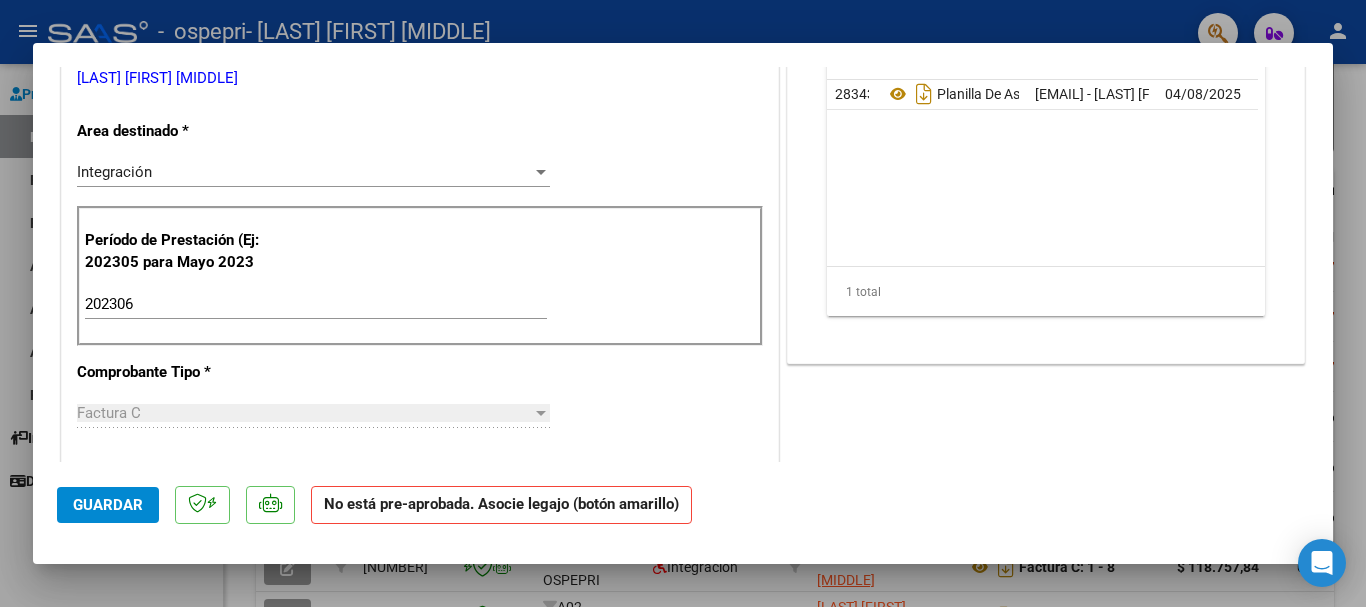 scroll, scrollTop: 403, scrollLeft: 0, axis: vertical 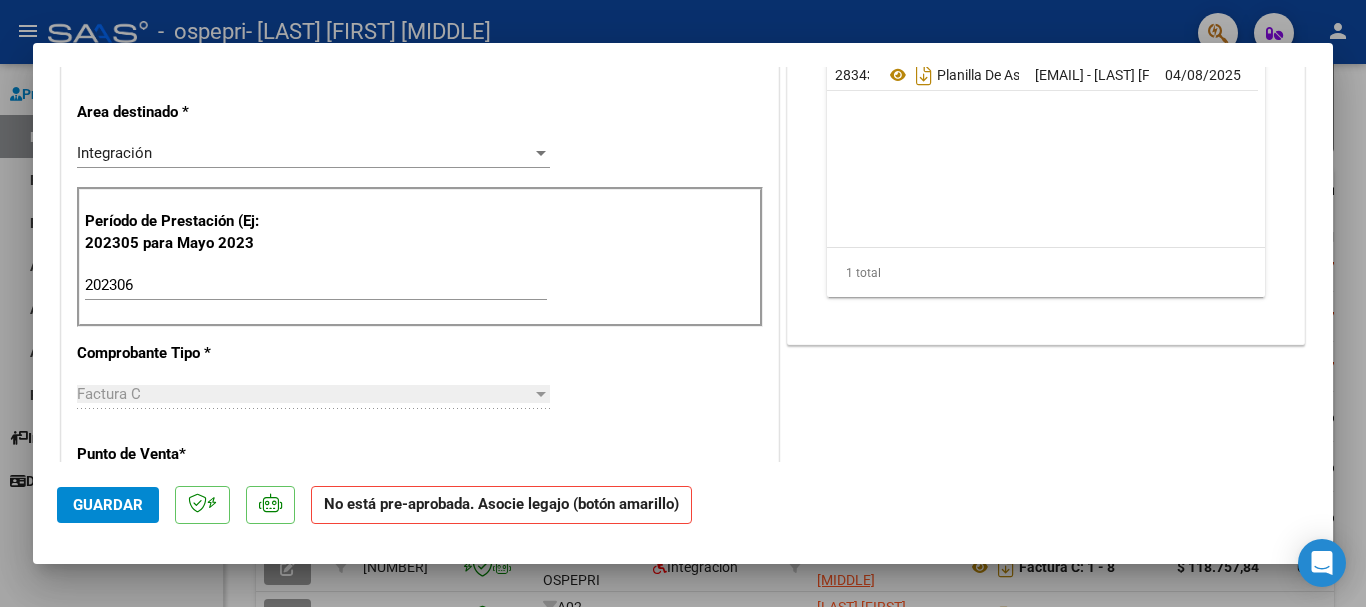 click on "202306" at bounding box center [316, 285] 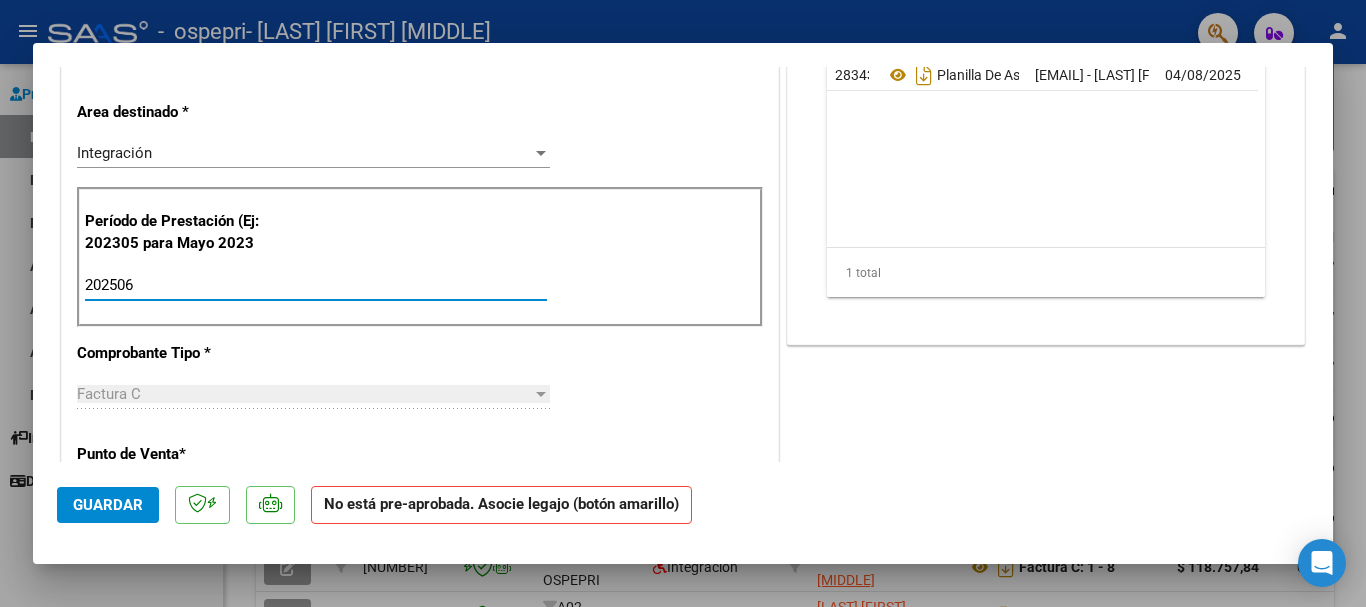 type on "202506" 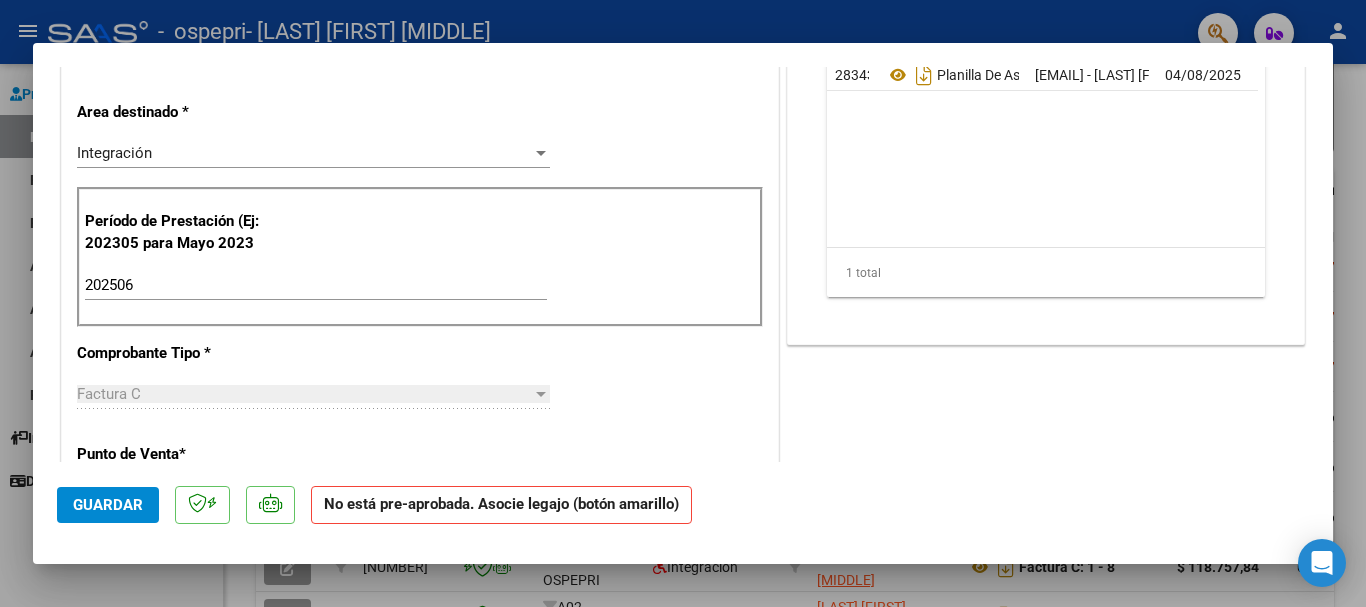 scroll, scrollTop: 0, scrollLeft: 0, axis: both 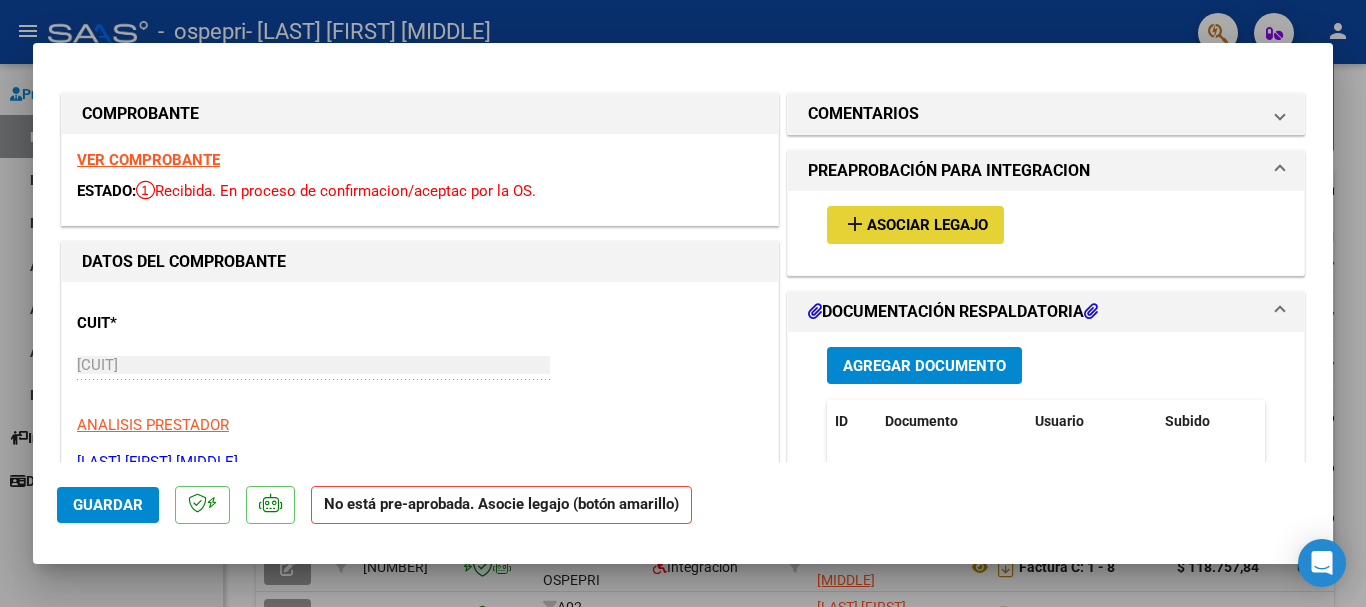 click on "Asociar Legajo" at bounding box center (927, 226) 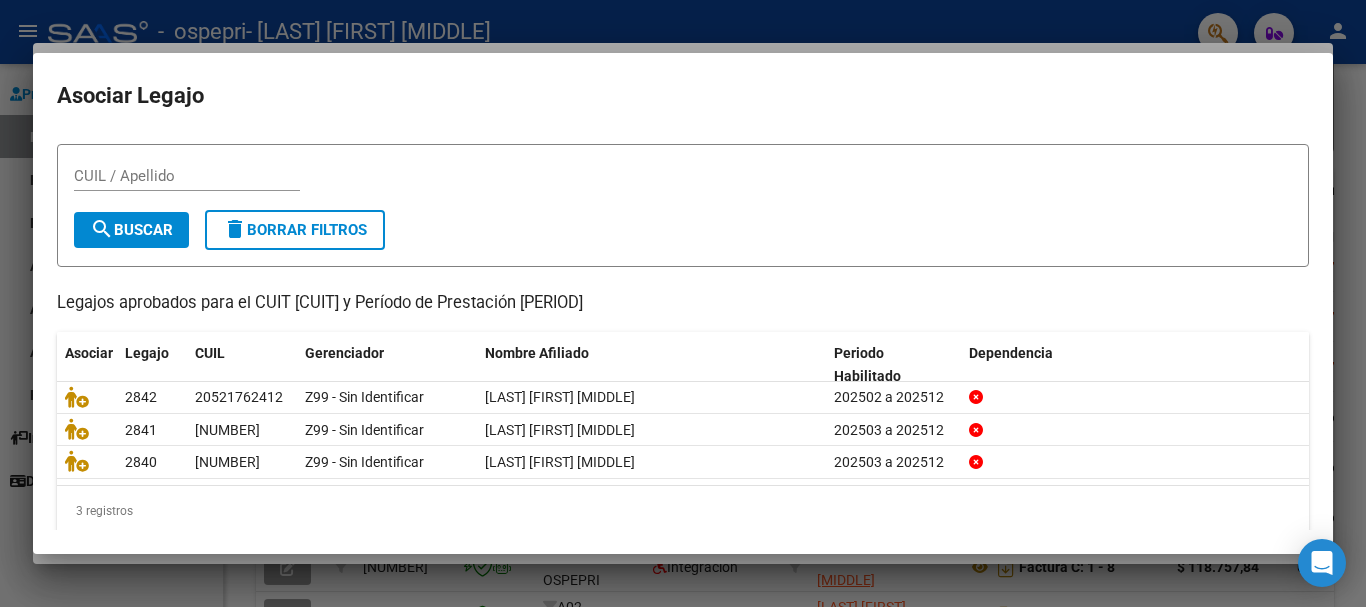 scroll, scrollTop: 41, scrollLeft: 0, axis: vertical 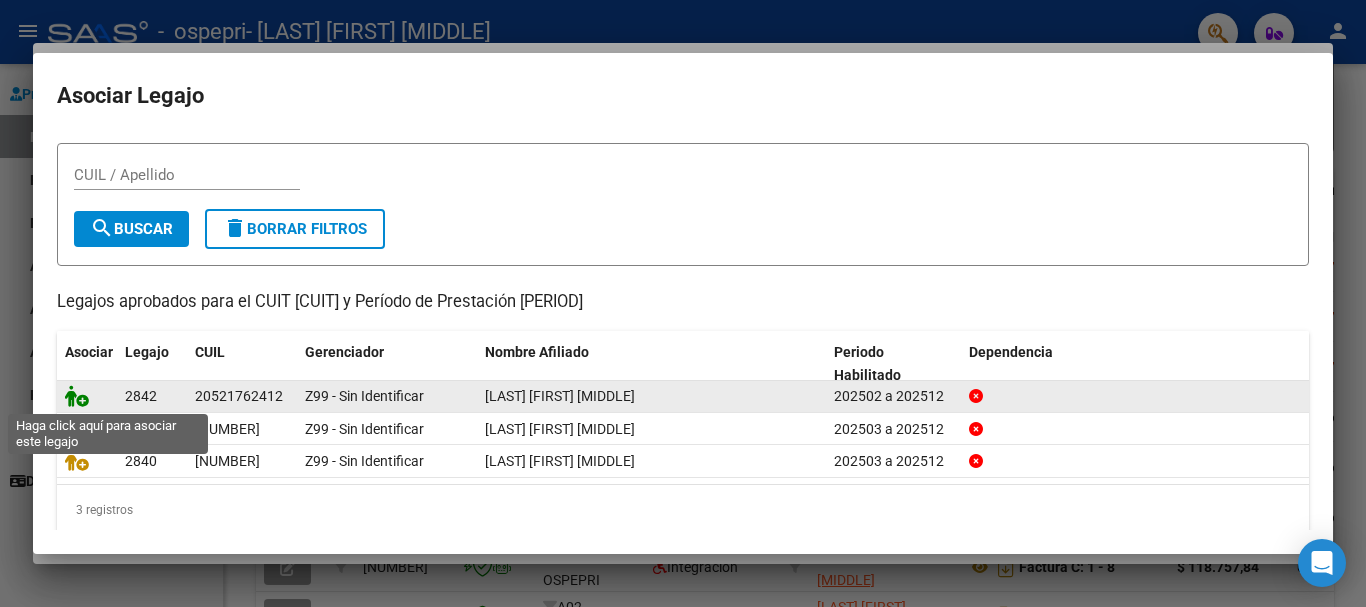 click 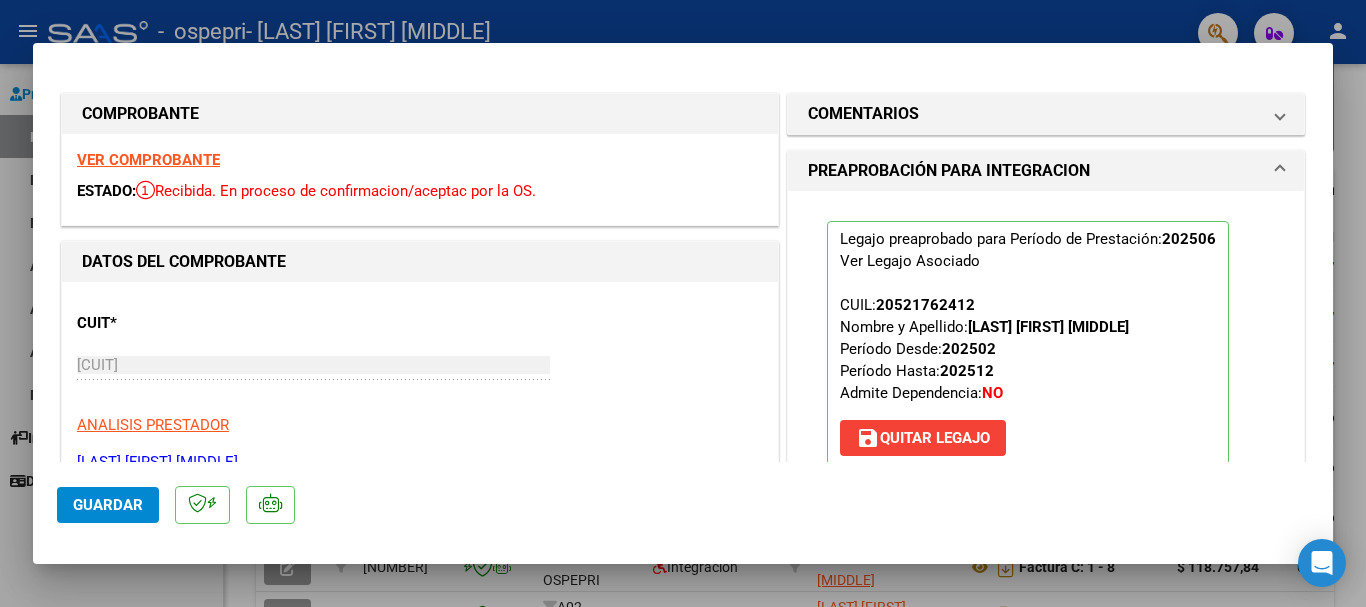 click on "Guardar" 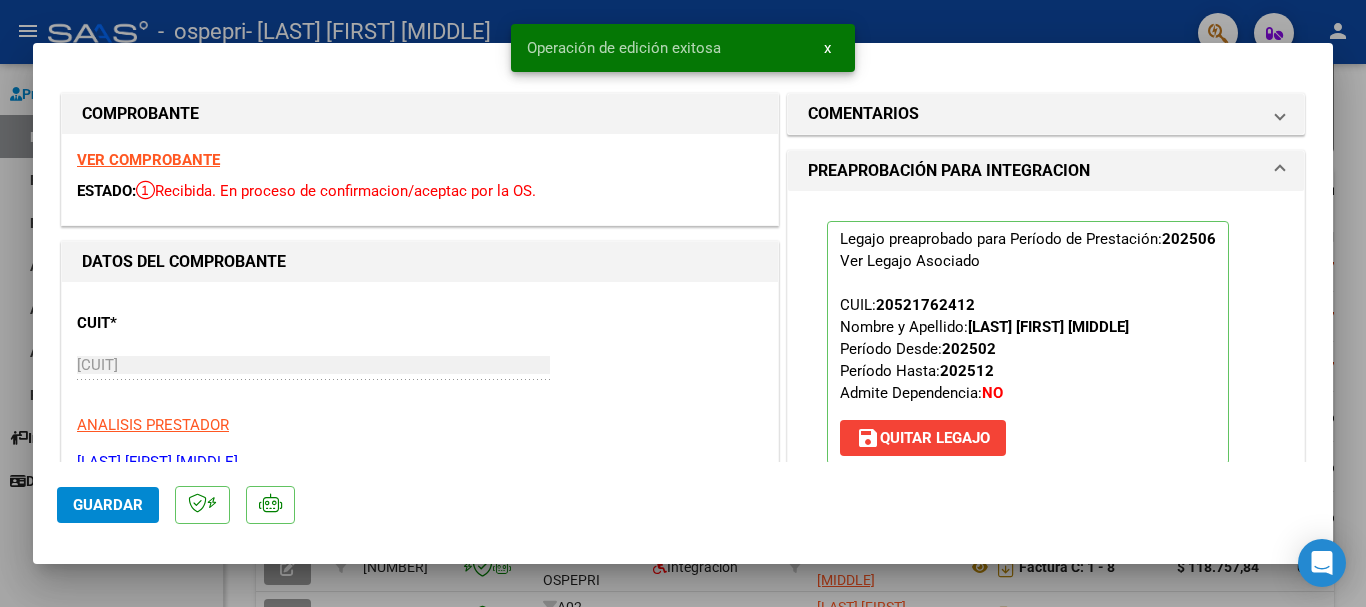 click at bounding box center (683, 303) 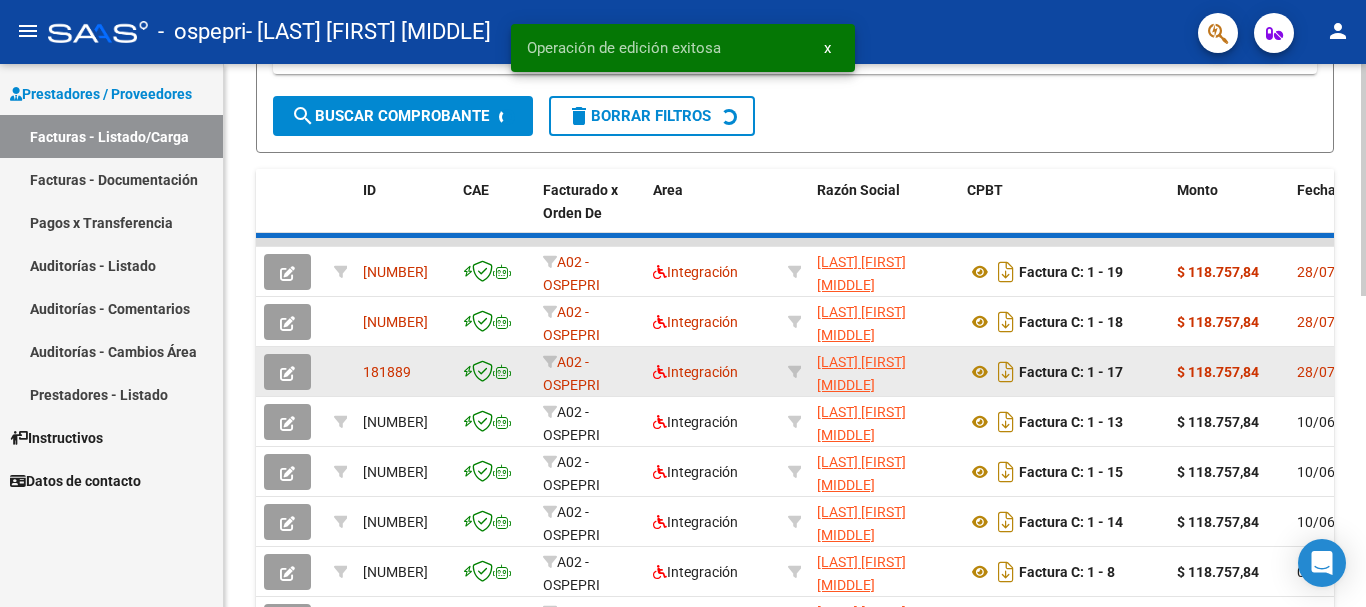 drag, startPoint x: 139, startPoint y: 594, endPoint x: 597, endPoint y: 360, distance: 514.31506 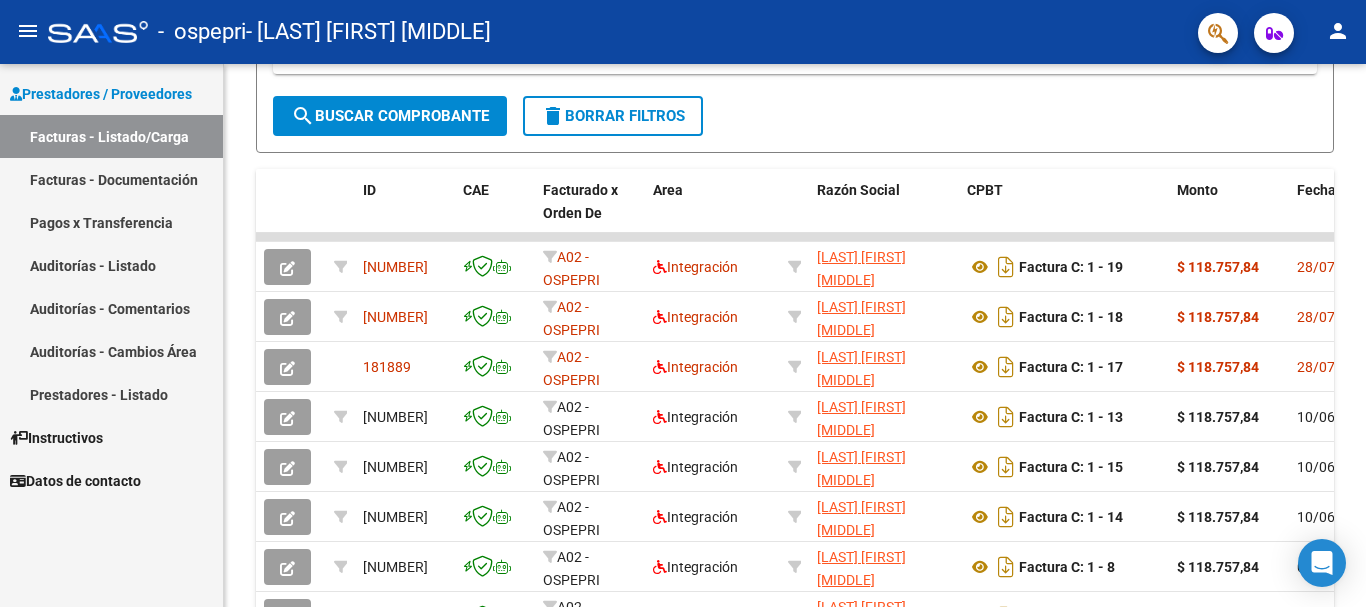click on "Prestadores / Proveedores Facturas - Listado/Carga Facturas - Documentación Pagos x Transferencia Auditorías - Listado Auditorías - Comentarios Auditorías - Cambios Área Prestadores - Listado    Instructivos    Datos de contacto" at bounding box center (111, 335) 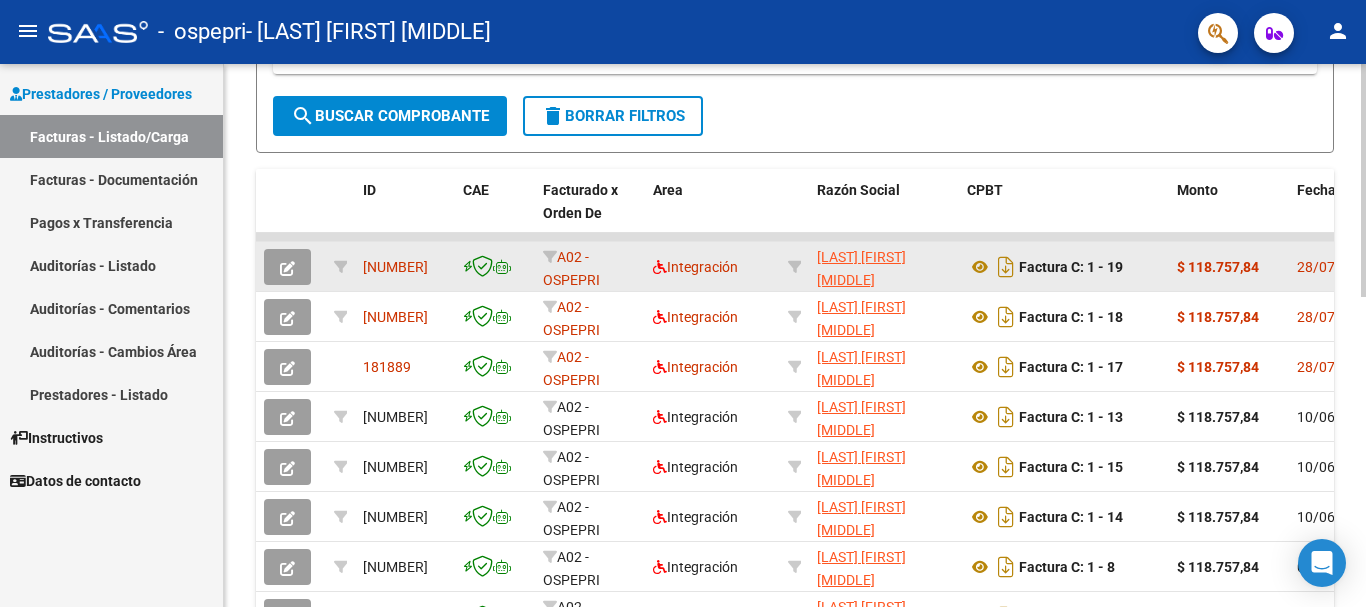 click 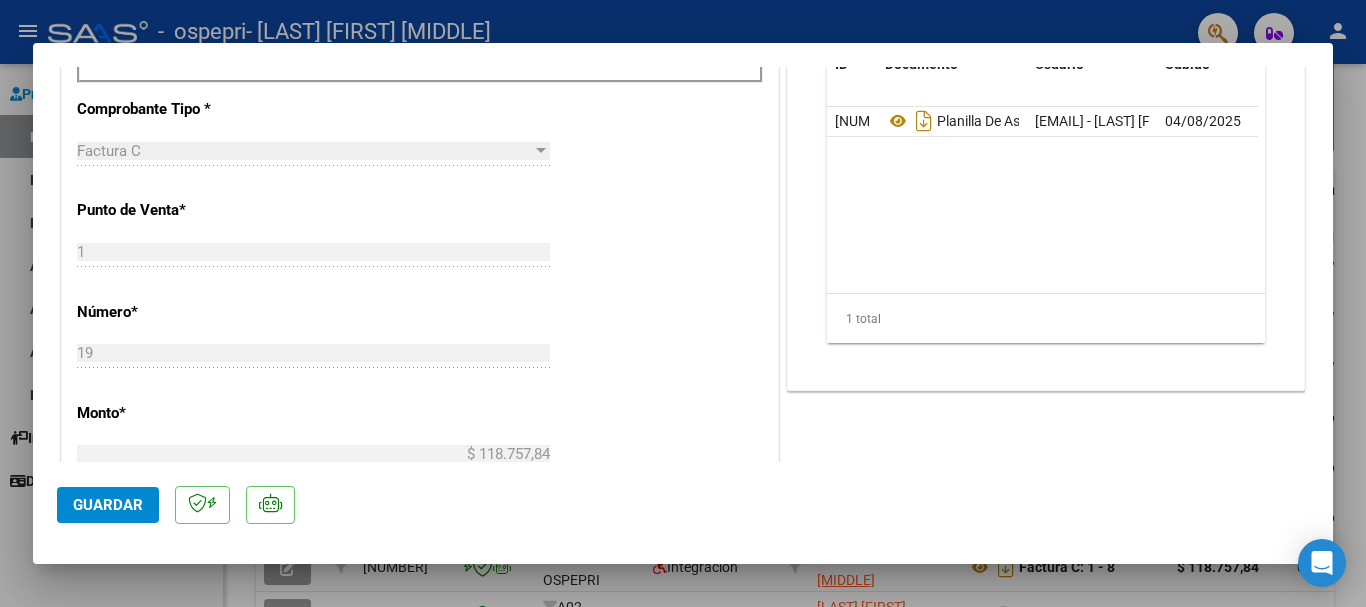 scroll, scrollTop: 0, scrollLeft: 0, axis: both 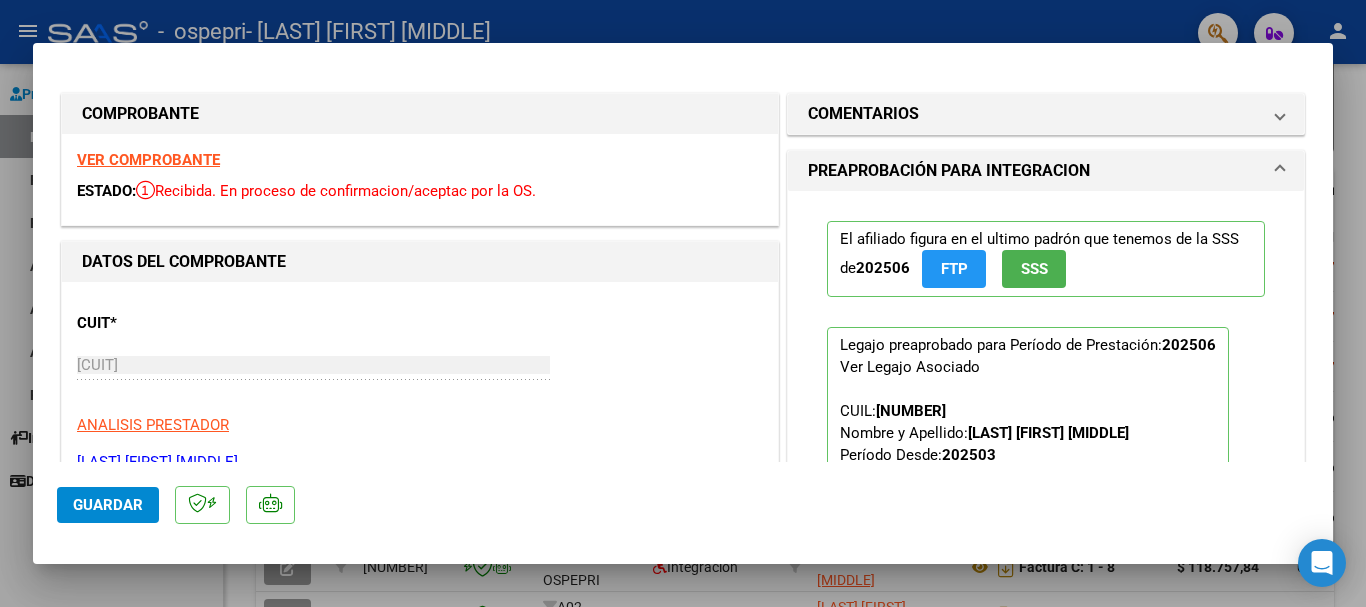 click on "COMPROBANTE VER COMPROBANTE       ESTADO:   Recibida. En proceso de confirmacion/aceptac por la OS.  DATOS DEL COMPROBANTE CUIT  *   [CUIT] Ingresar CUIT  ANALISIS PRESTADOR  [LAST] [FIRST] [MIDDLE]  ARCA Padrón  Area destinado * Integración Seleccionar Area Período de Prestación (Ej: 202305 para Mayo 2023    [PERIOD] Ingrese el Período de Prestación como indica el ejemplo   Una vez que se asoció a un legajo aprobado no se puede cambiar el período de prestación.   Comprobante Tipo * Factura C Seleccionar Tipo Punto de Venta  *   [NUMBER] Ingresar el Nro.  Número  *   [NUMBER] Ingresar el Nro.  Monto  *   $ 118.757,84 Ingresar el monto  Fecha del Cpbt.  *   [DATE] Ingresar la fecha  CAE / CAEA (no ingrese CAI)    [CAE] Ingresar el CAE o CAEA (no ingrese CAI)  Fecha de Vencimiento    Ingresar la fecha  Ref. Externa    Ingresar la ref.  N° Liquidación    Ingresar el N° Liquidación  COMENTARIOS Comentarios del Prestador / Gerenciador:  PREAPROBACIÓN PARA INTEGRACION [PERIOD]     FTP SSS [PERIOD] ID" at bounding box center (683, 303) 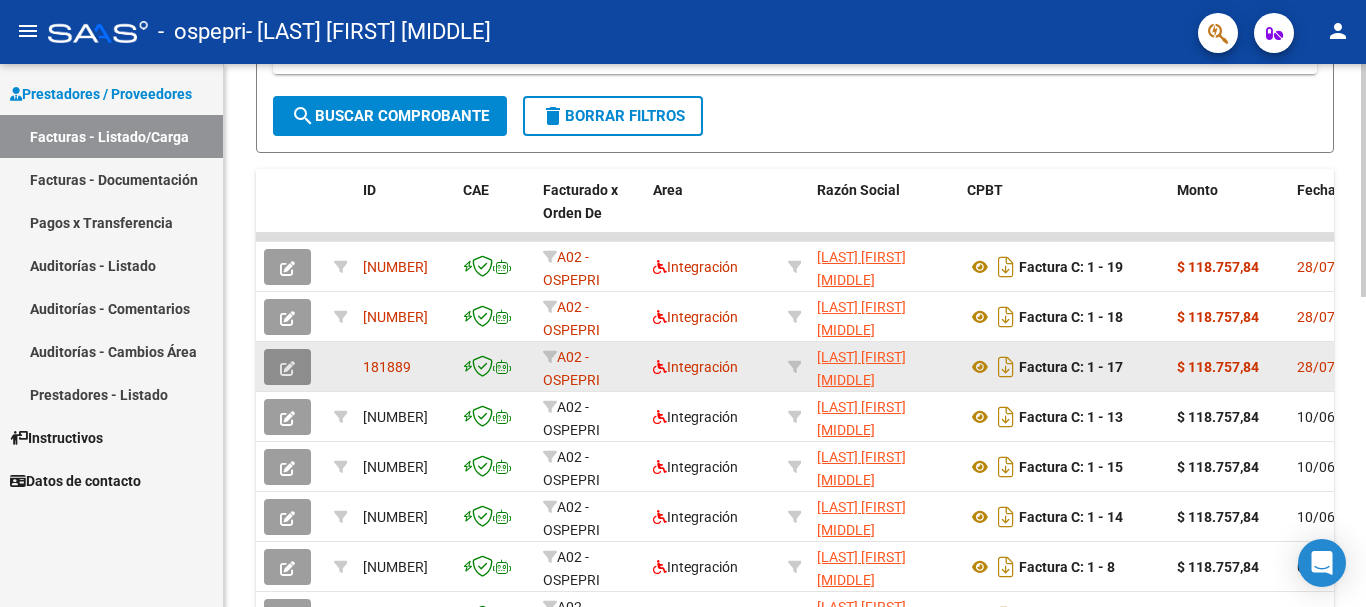 click 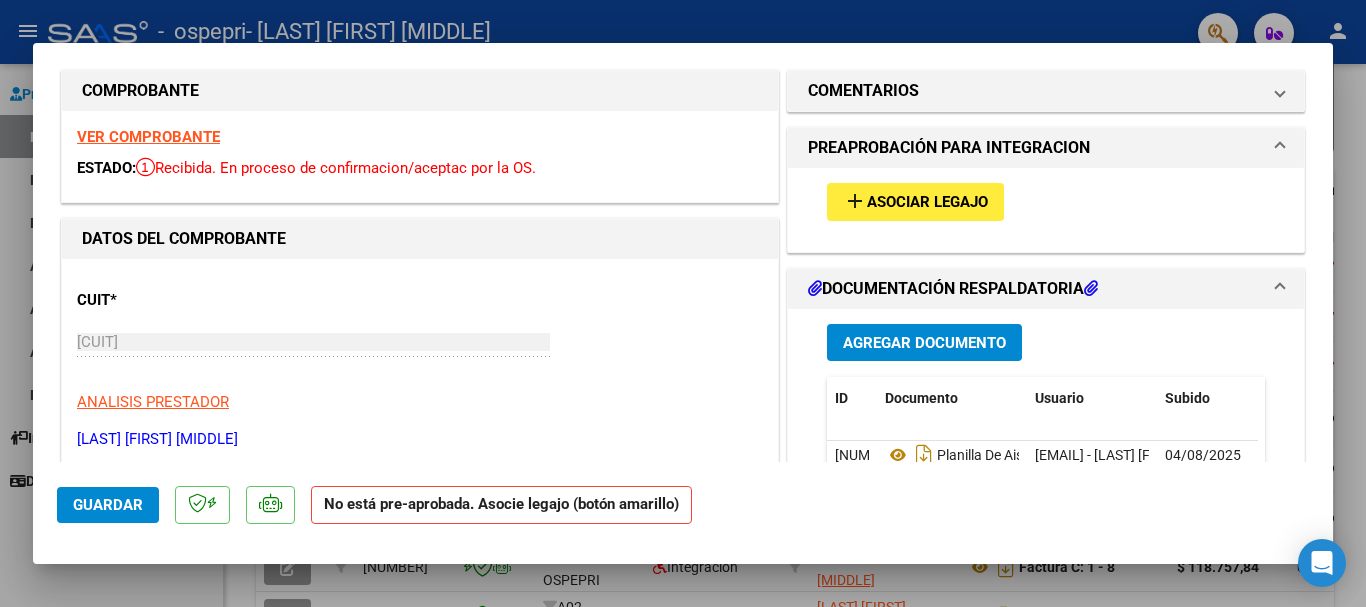 scroll, scrollTop: 0, scrollLeft: 0, axis: both 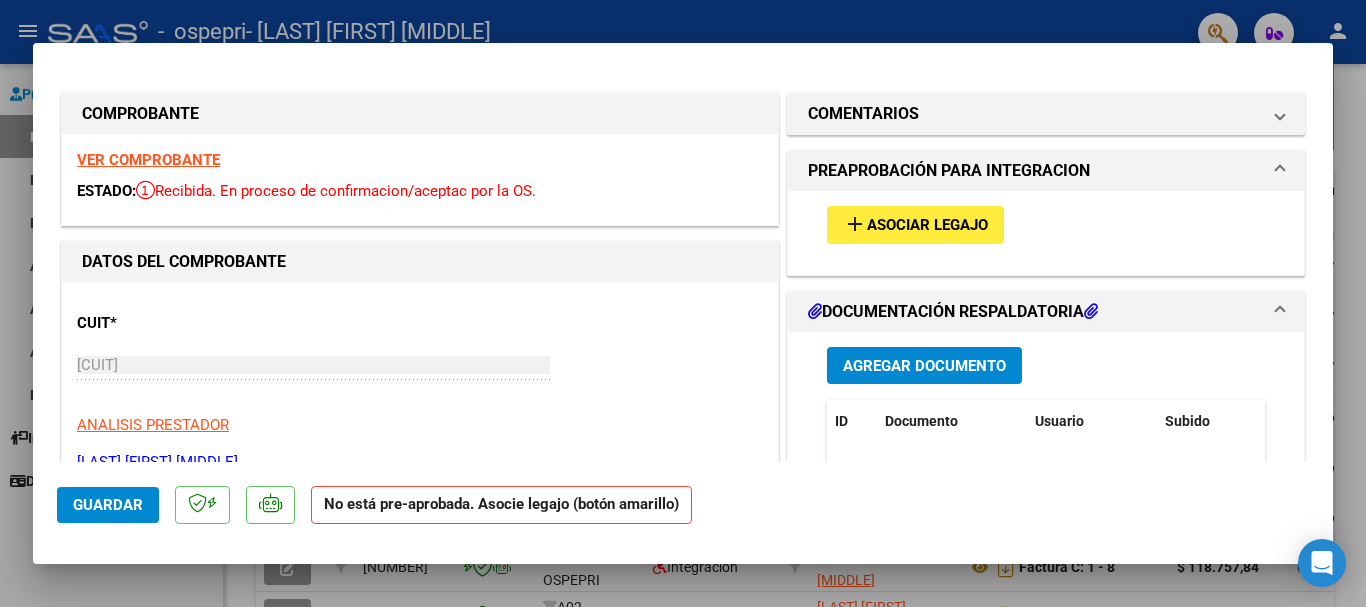 click on "Asociar Legajo" at bounding box center (927, 226) 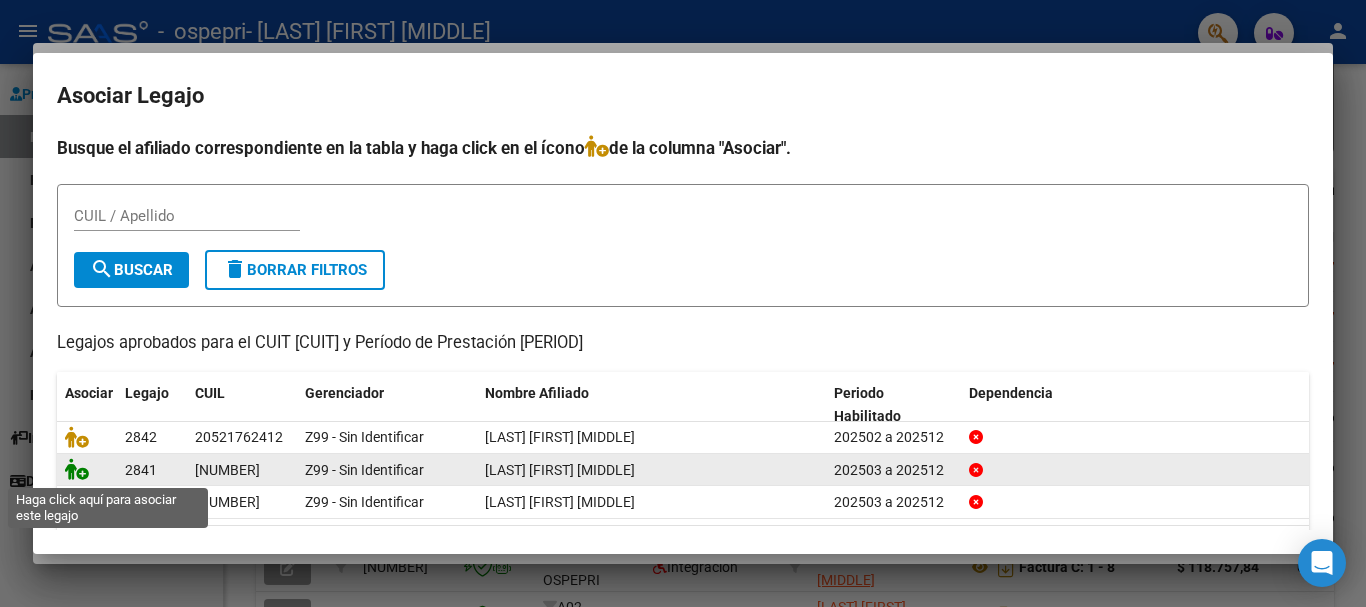 click 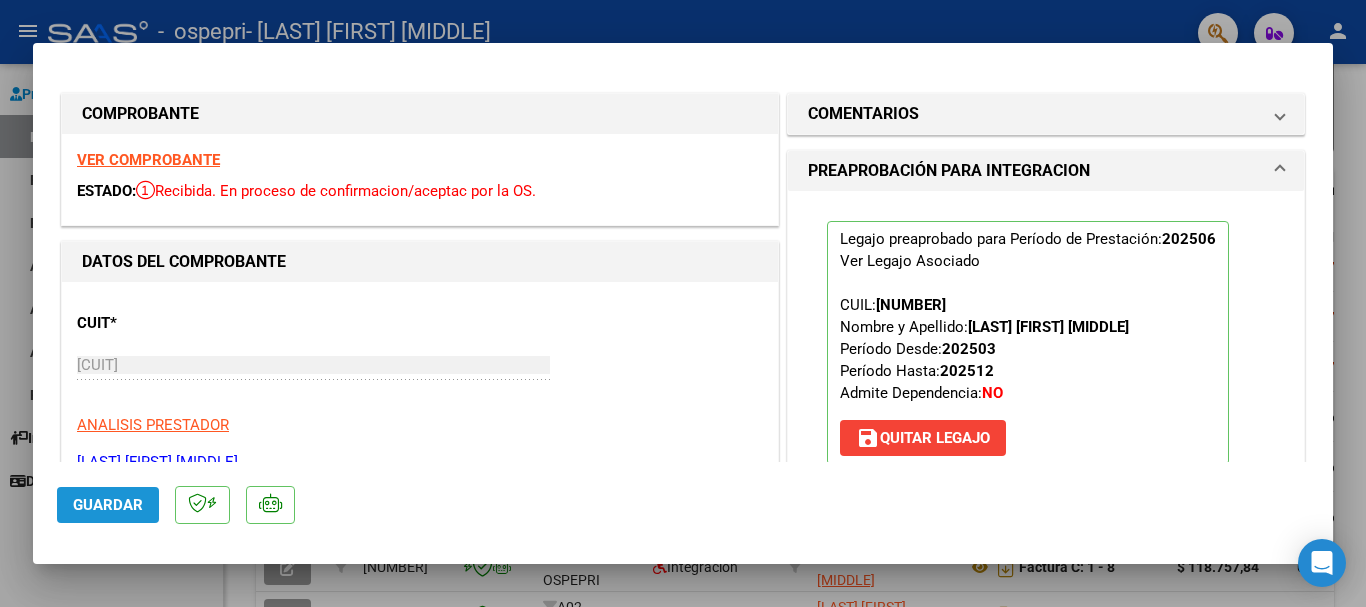 click on "Guardar" 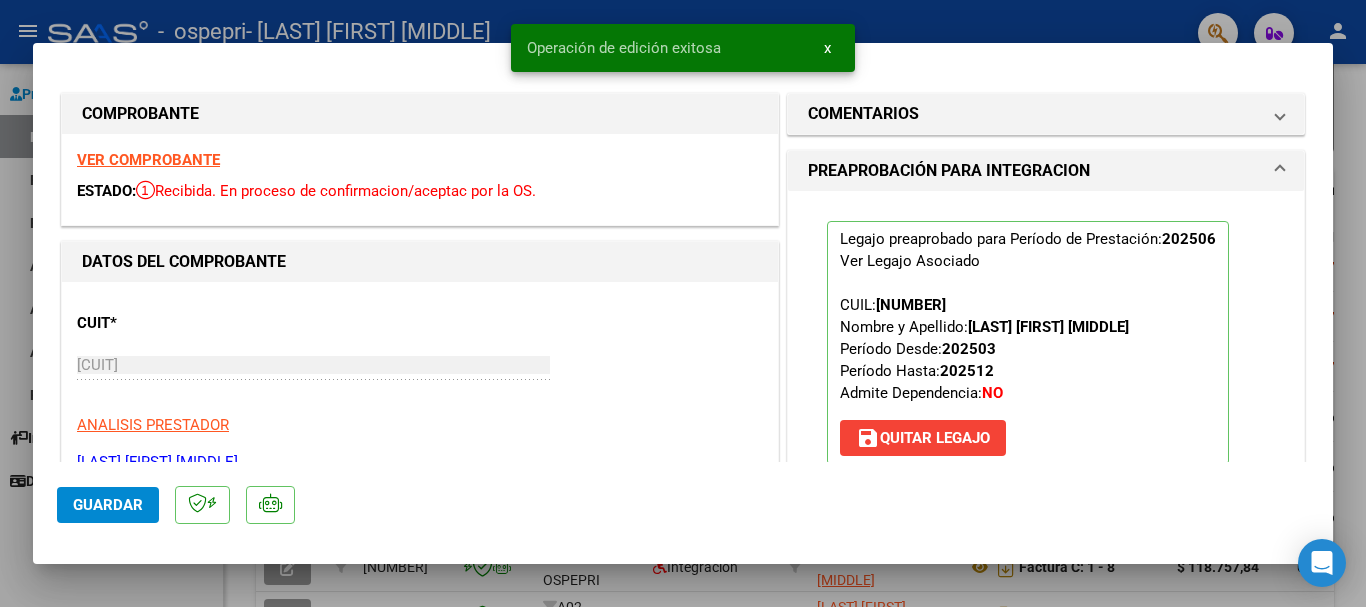 click at bounding box center (683, 303) 